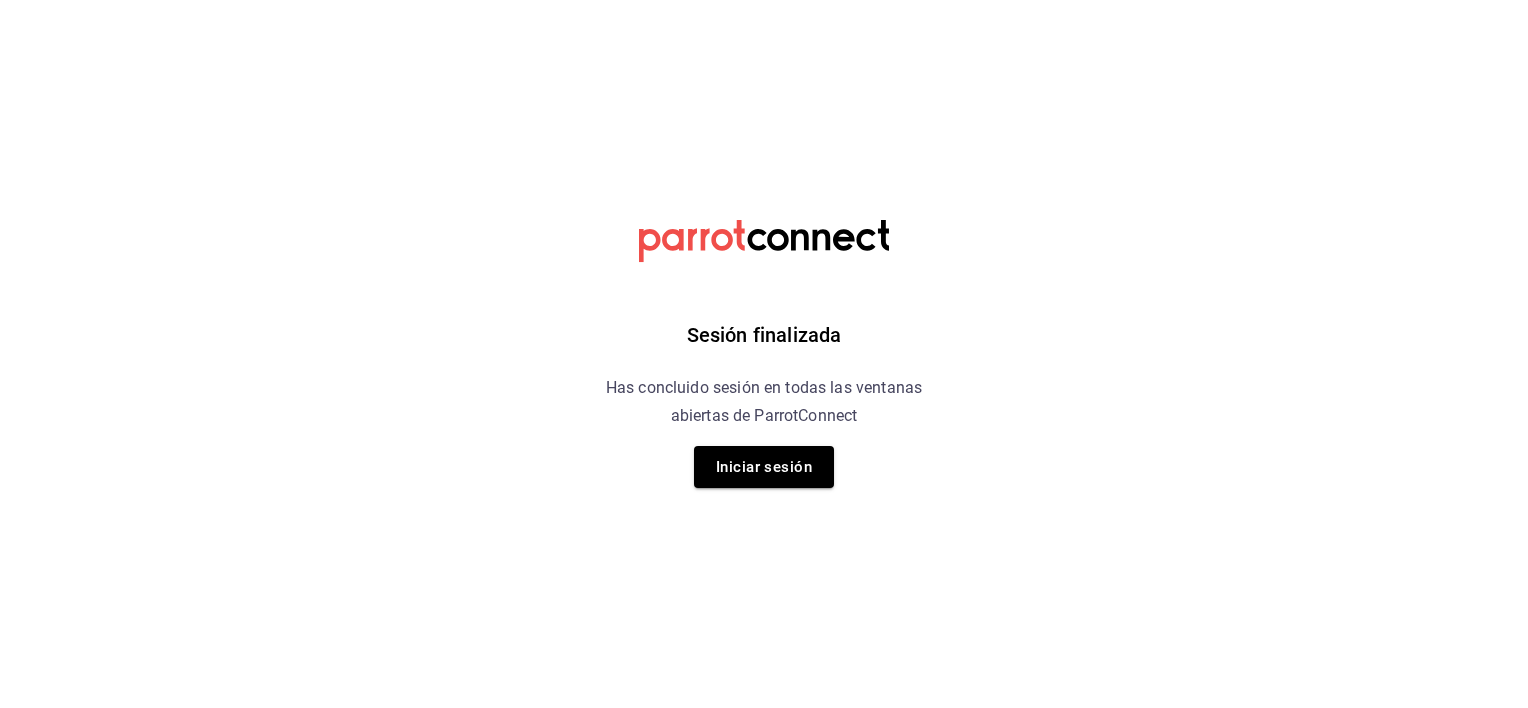 scroll, scrollTop: 0, scrollLeft: 0, axis: both 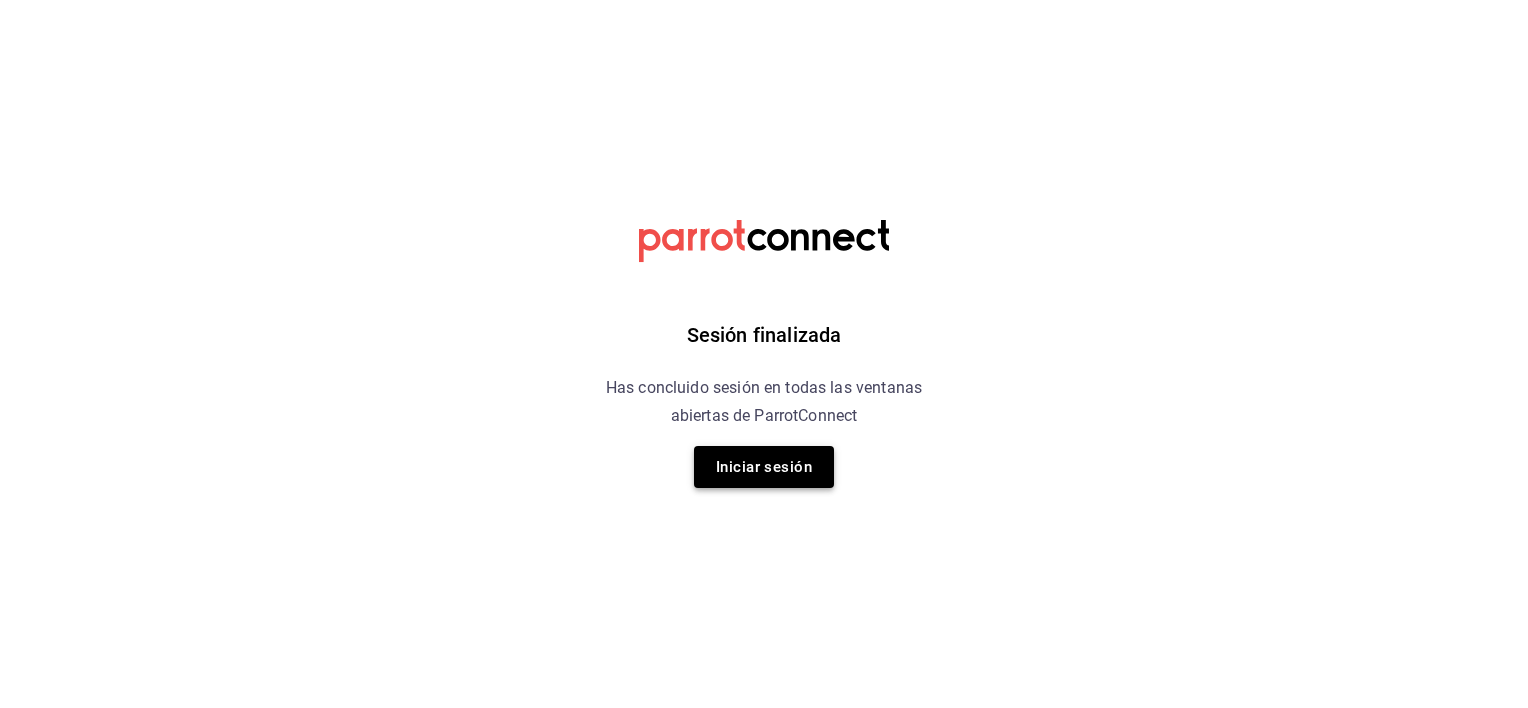 click on "Iniciar sesión" at bounding box center [764, 467] 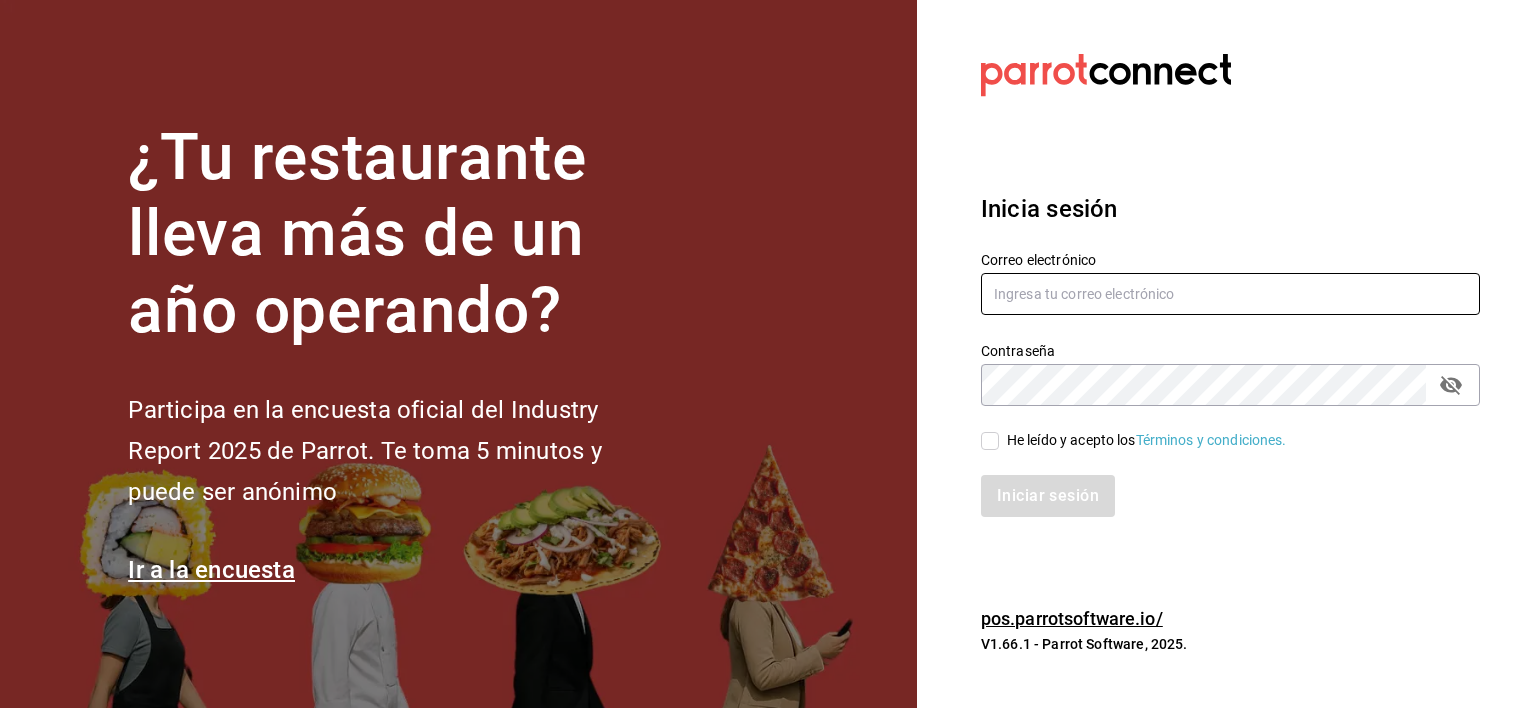 type on "[USERNAME]@[DOMAIN].com" 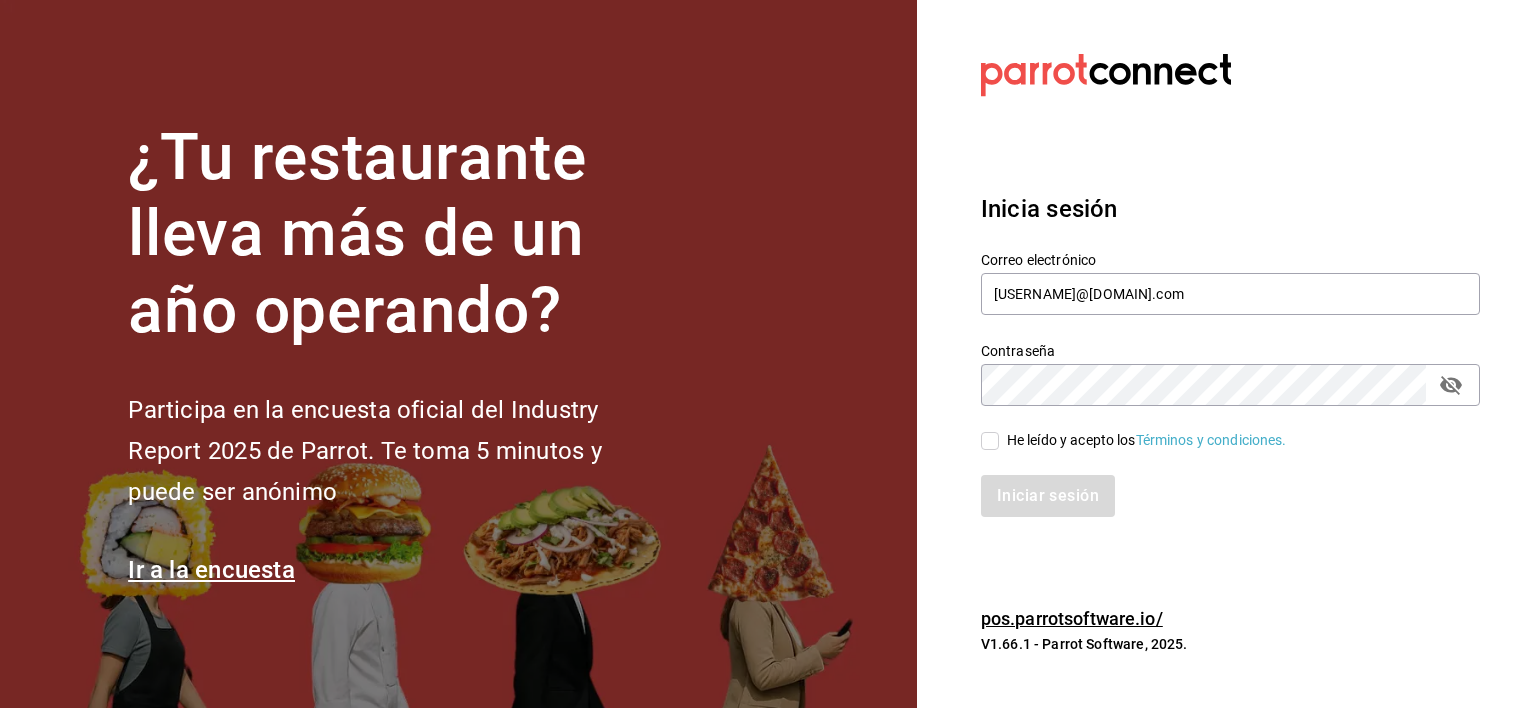click on "He leído y acepto los  Términos y condiciones." at bounding box center (990, 441) 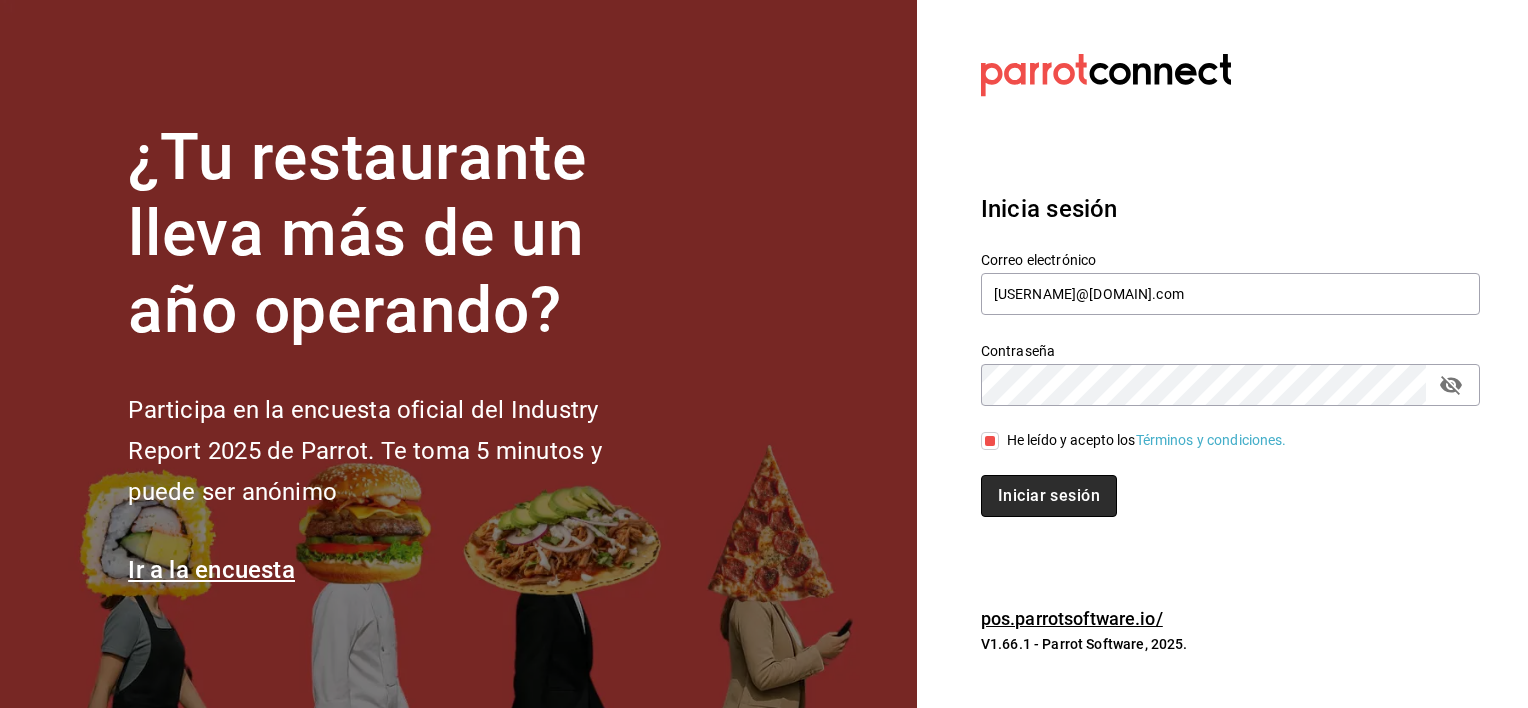 click on "Iniciar sesión" at bounding box center (1049, 496) 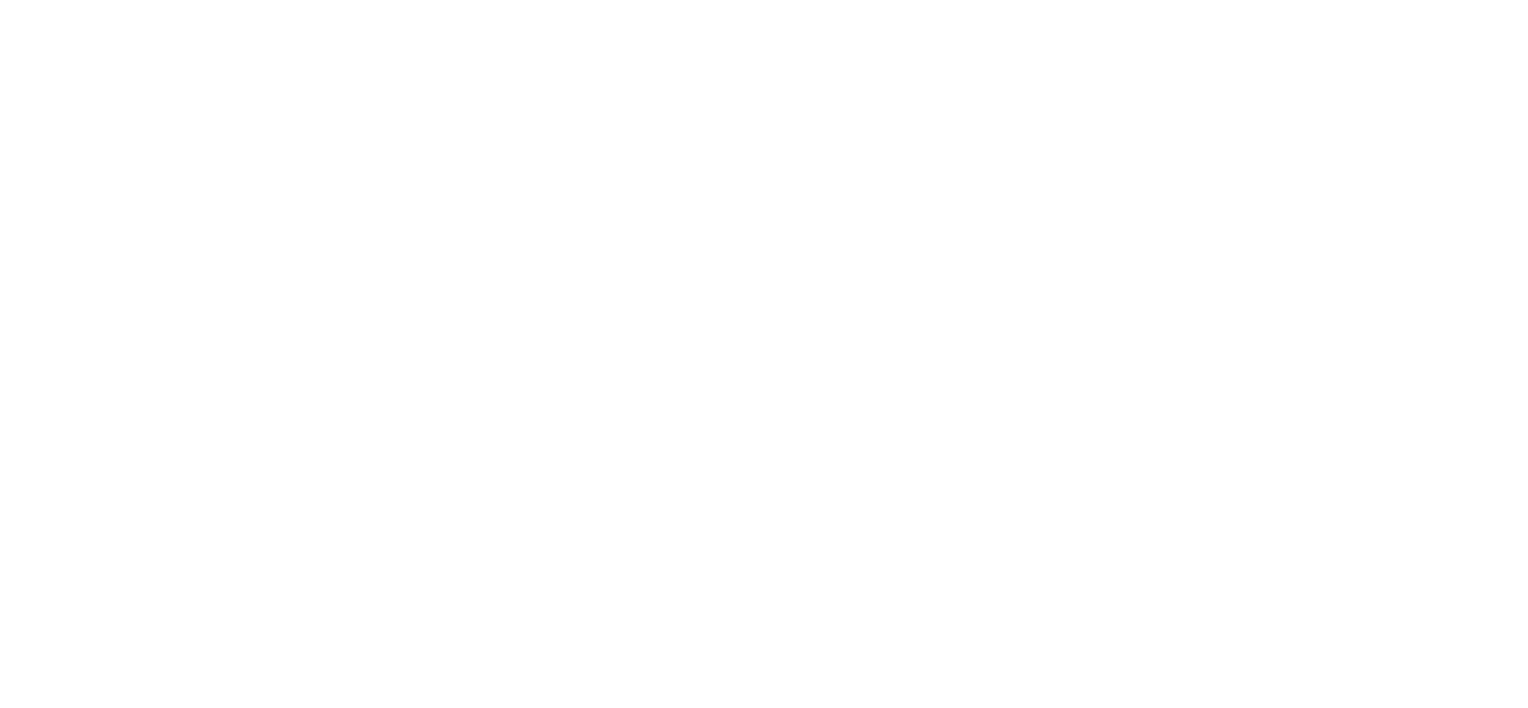 scroll, scrollTop: 0, scrollLeft: 0, axis: both 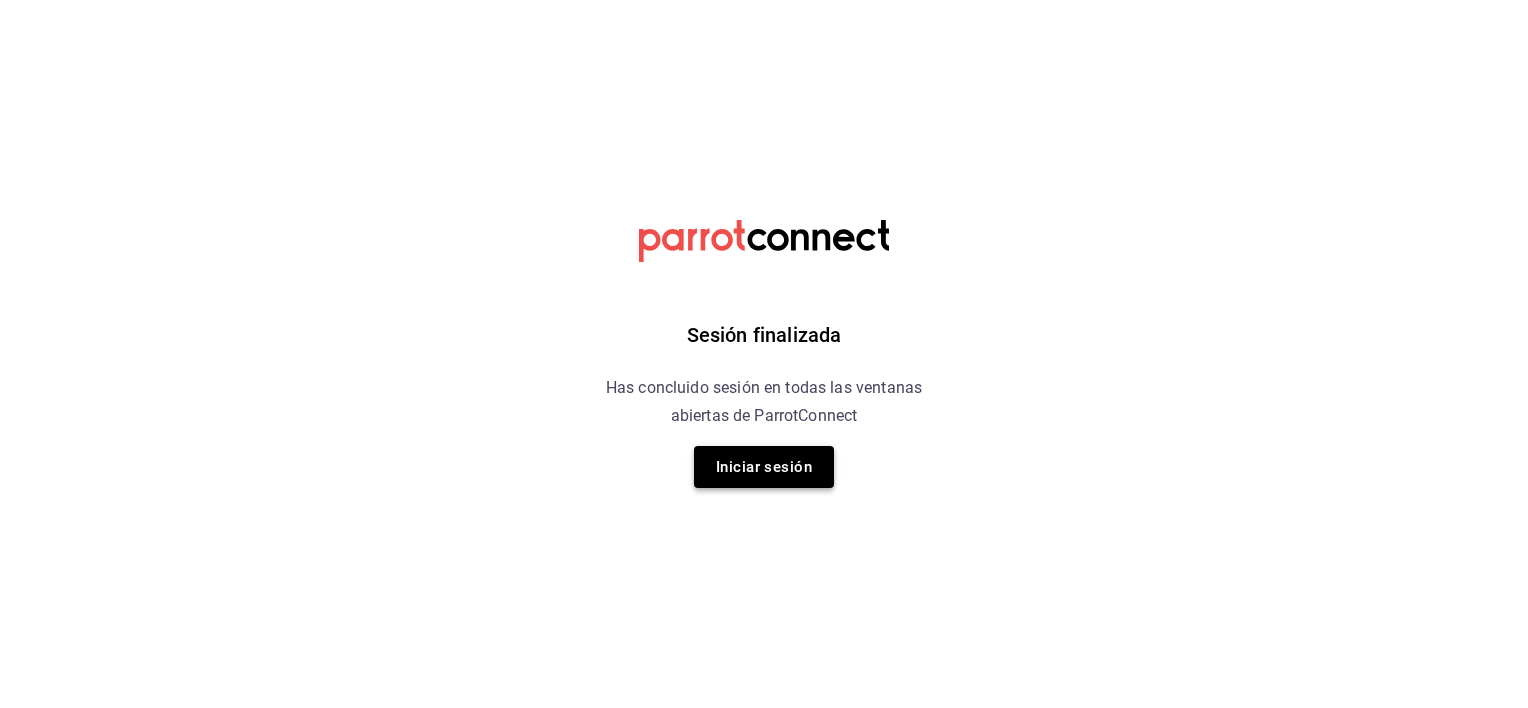 click on "Iniciar sesión" at bounding box center [764, 467] 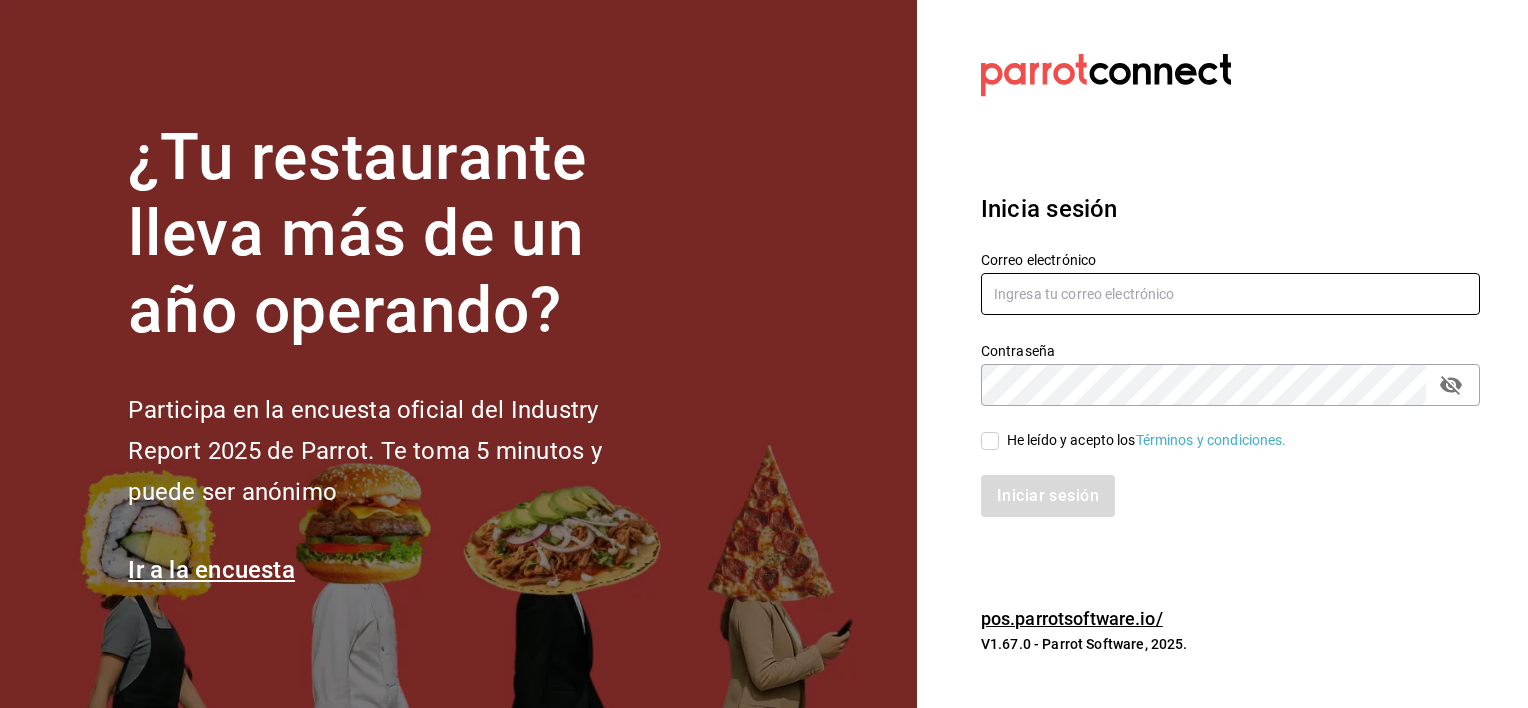 type on "luis.urbina@grupocosteno.com" 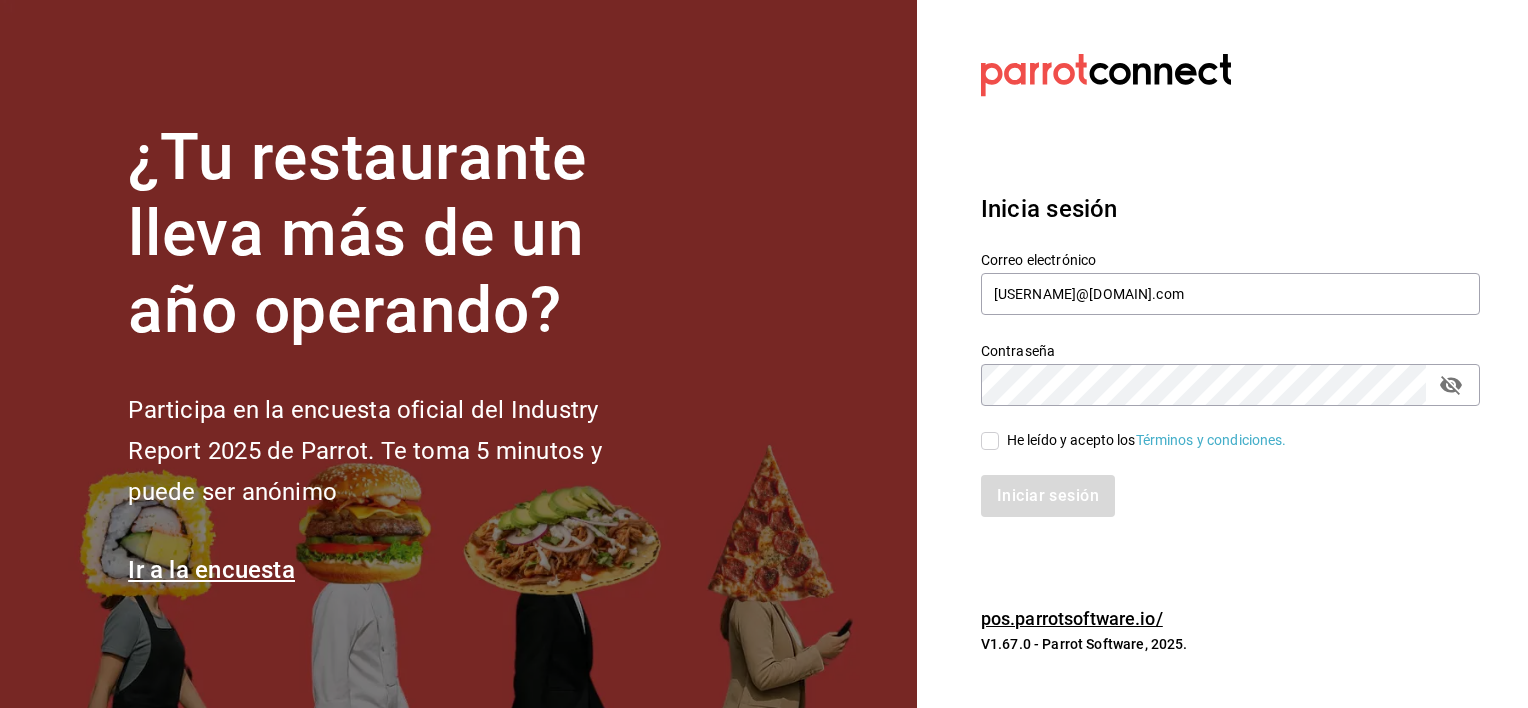 click on "He leído y acepto los  Términos y condiciones." at bounding box center (990, 441) 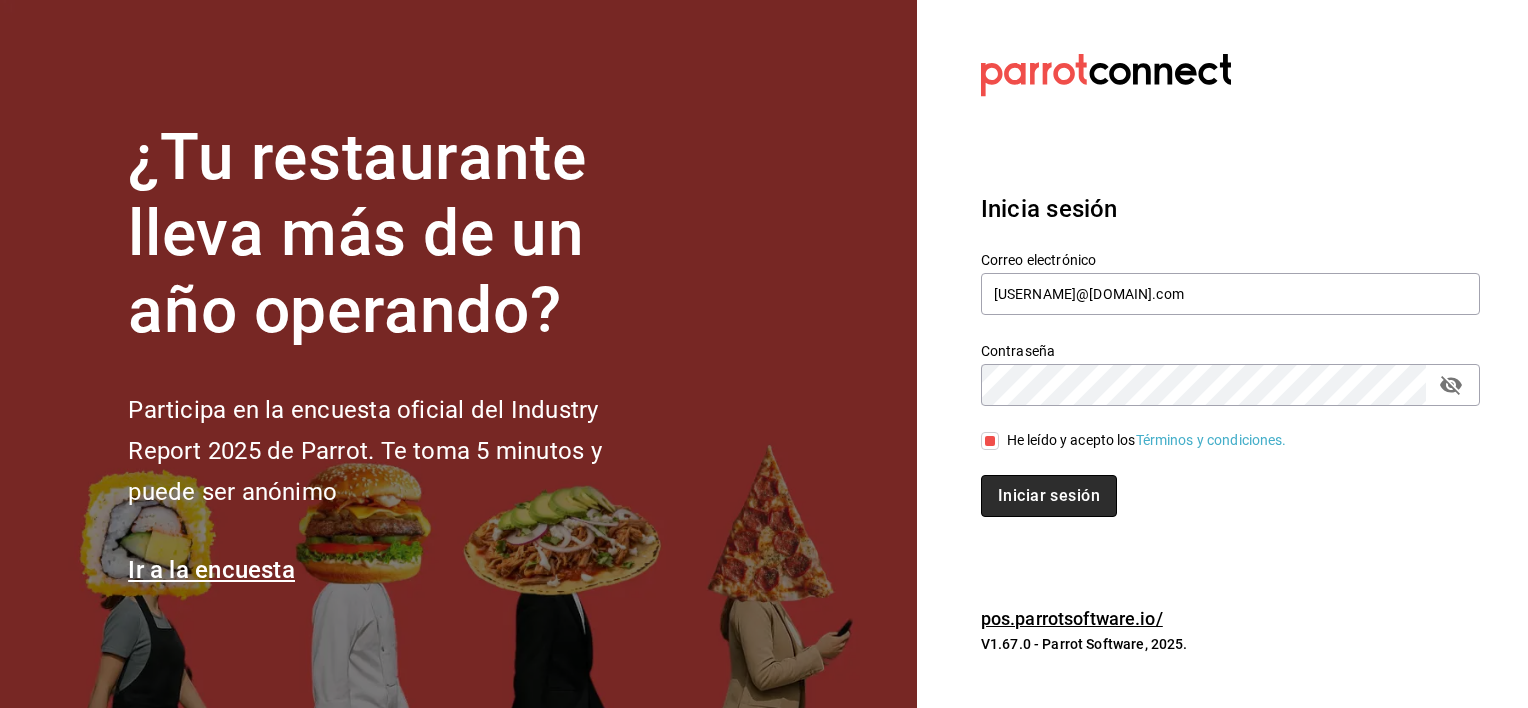 click on "Iniciar sesión" at bounding box center [1049, 496] 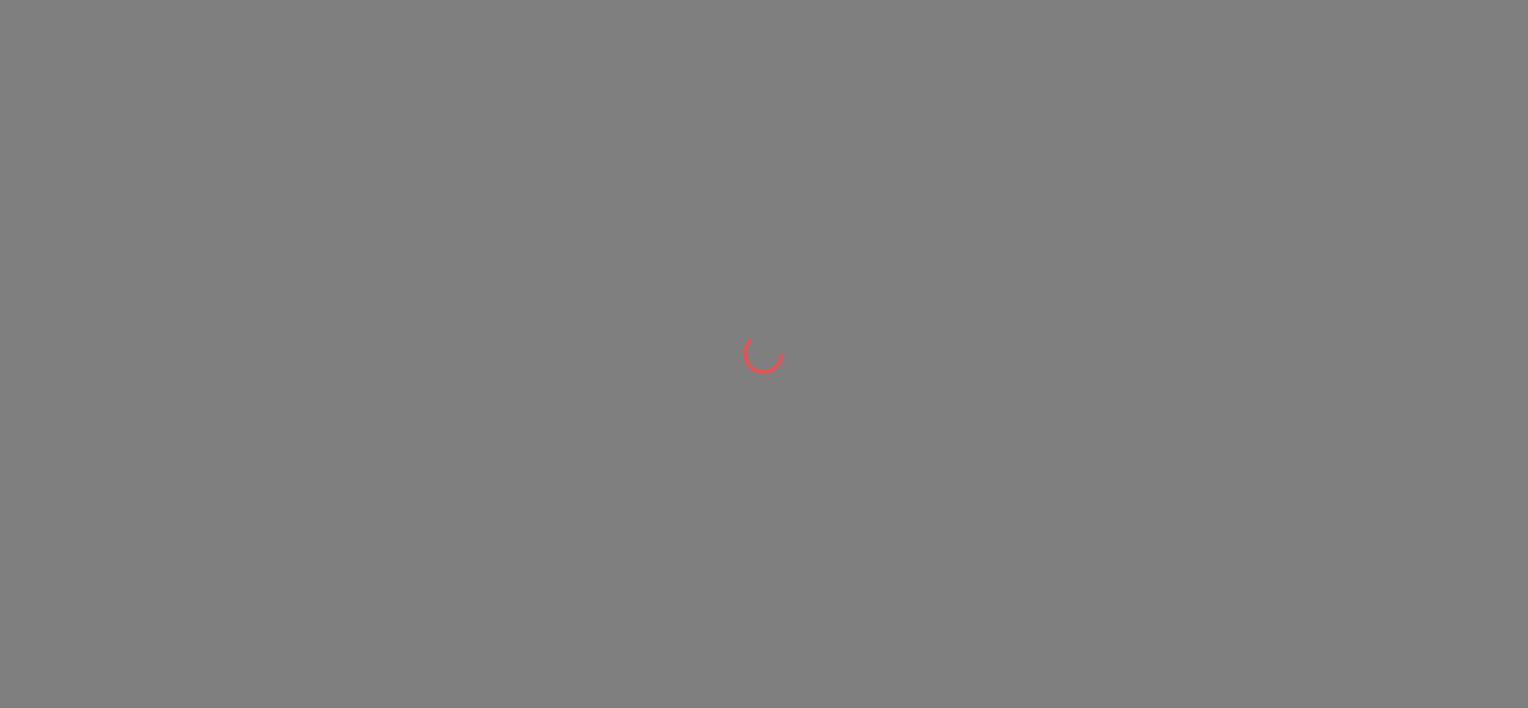 scroll, scrollTop: 0, scrollLeft: 0, axis: both 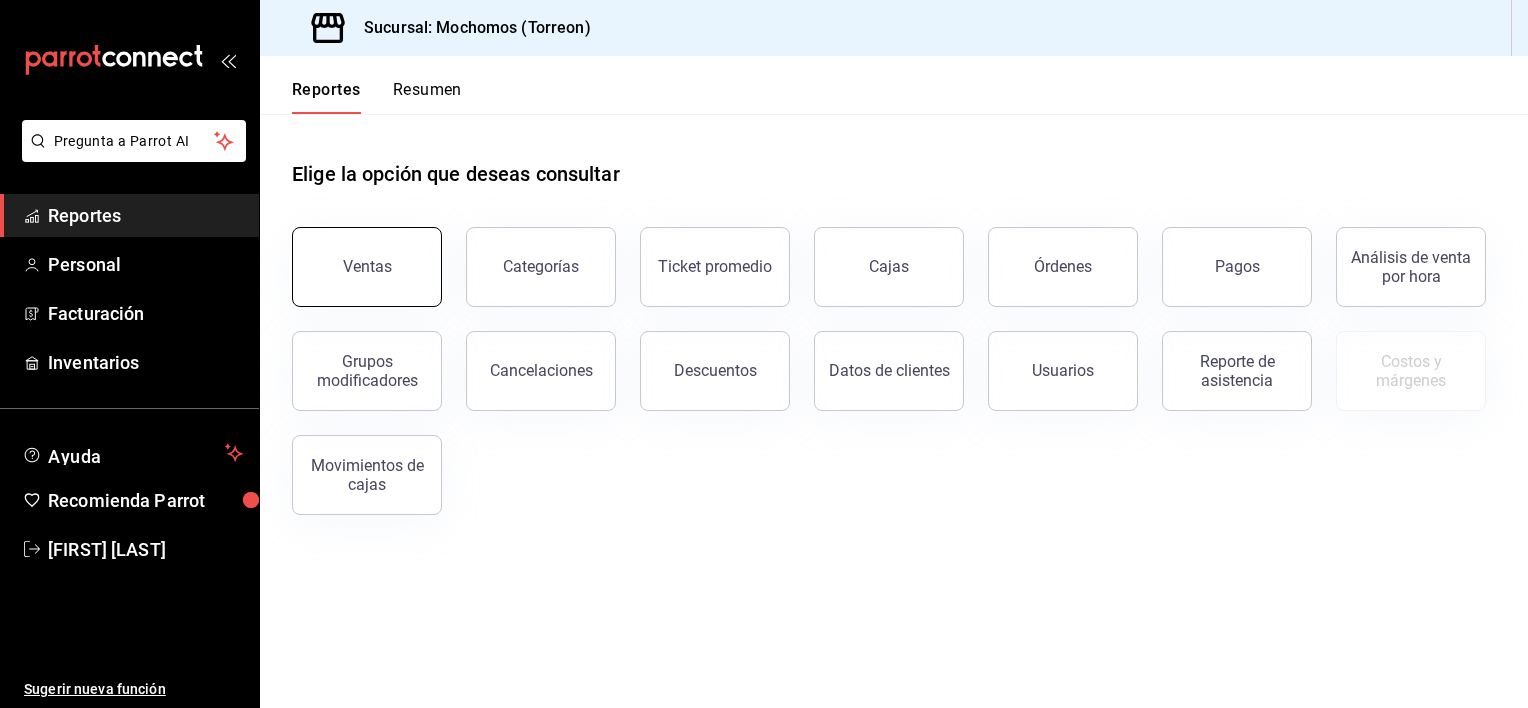 click on "Ventas" at bounding box center [367, 266] 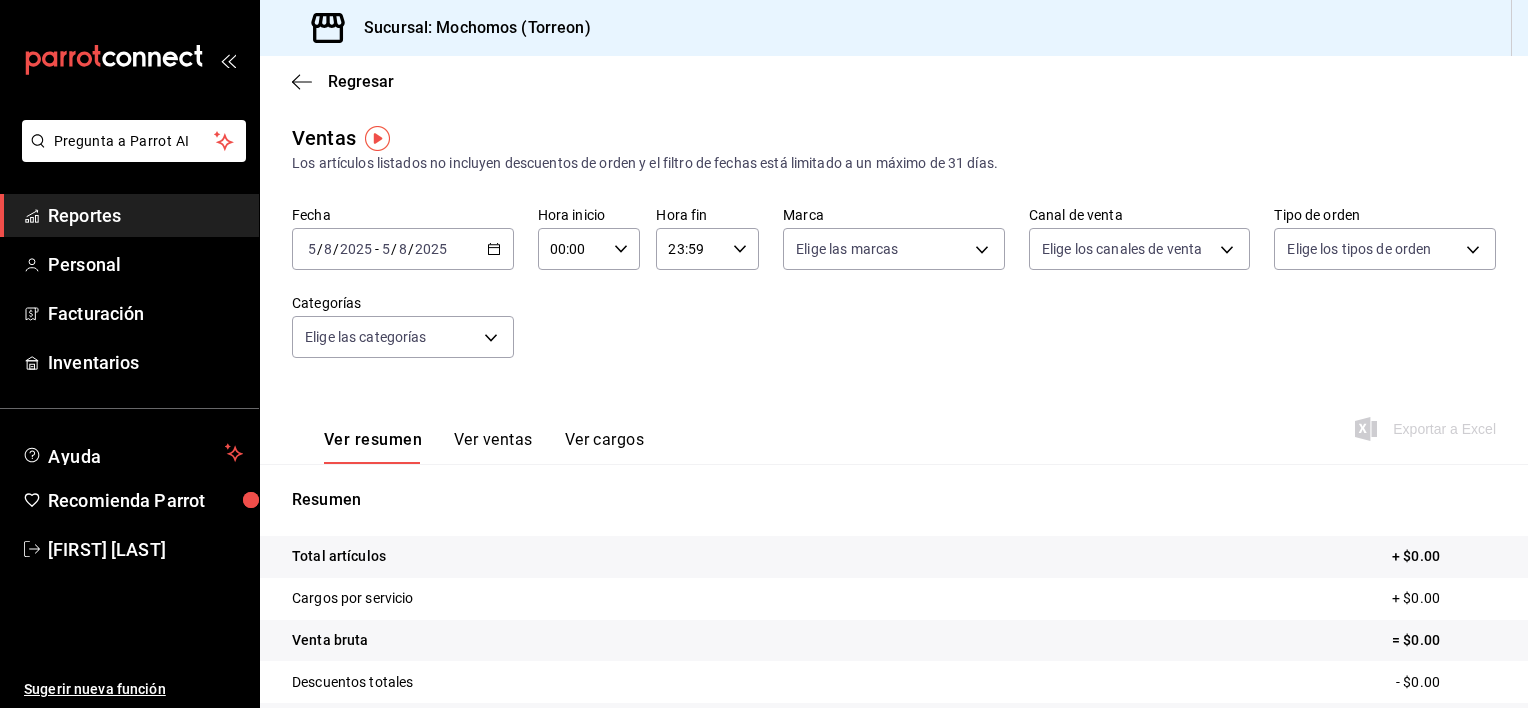 click 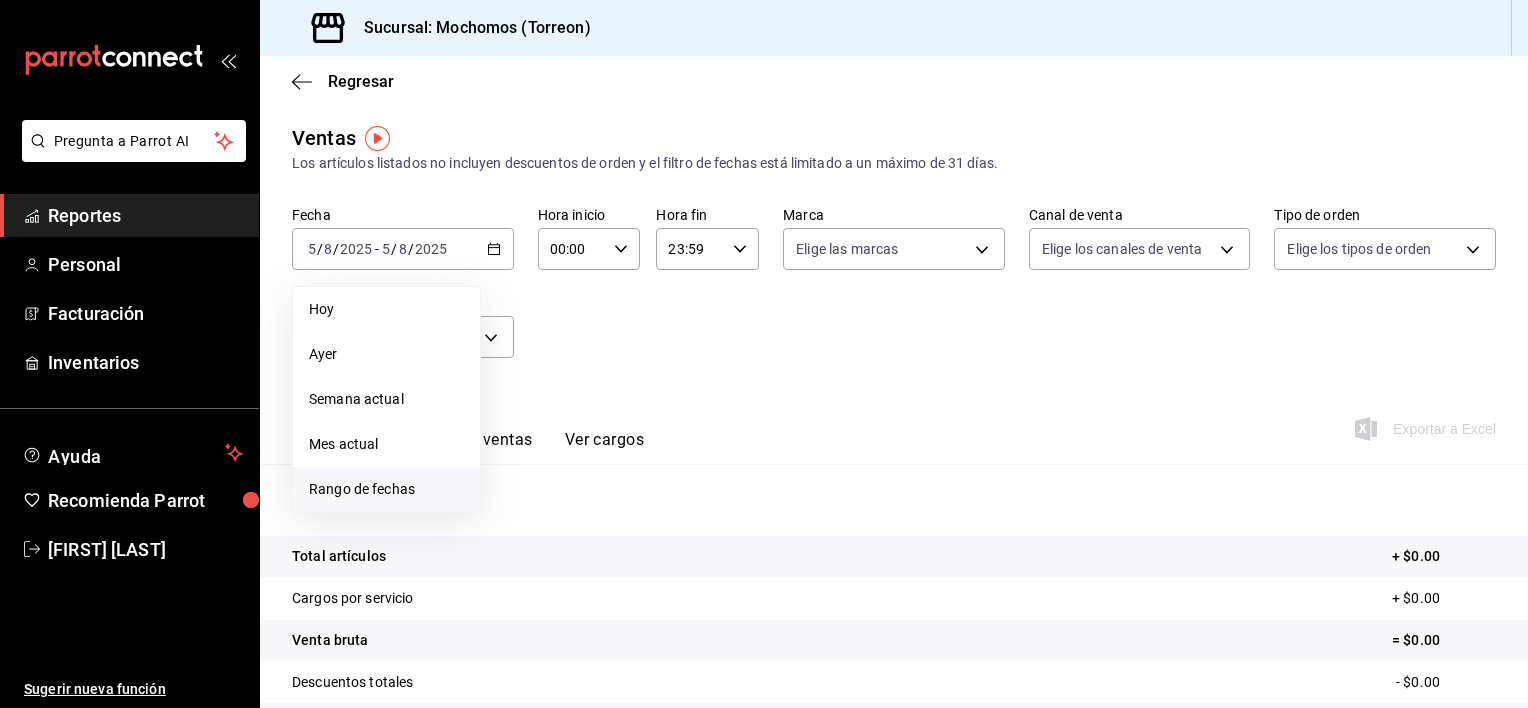 click on "Rango de fechas" at bounding box center [386, 489] 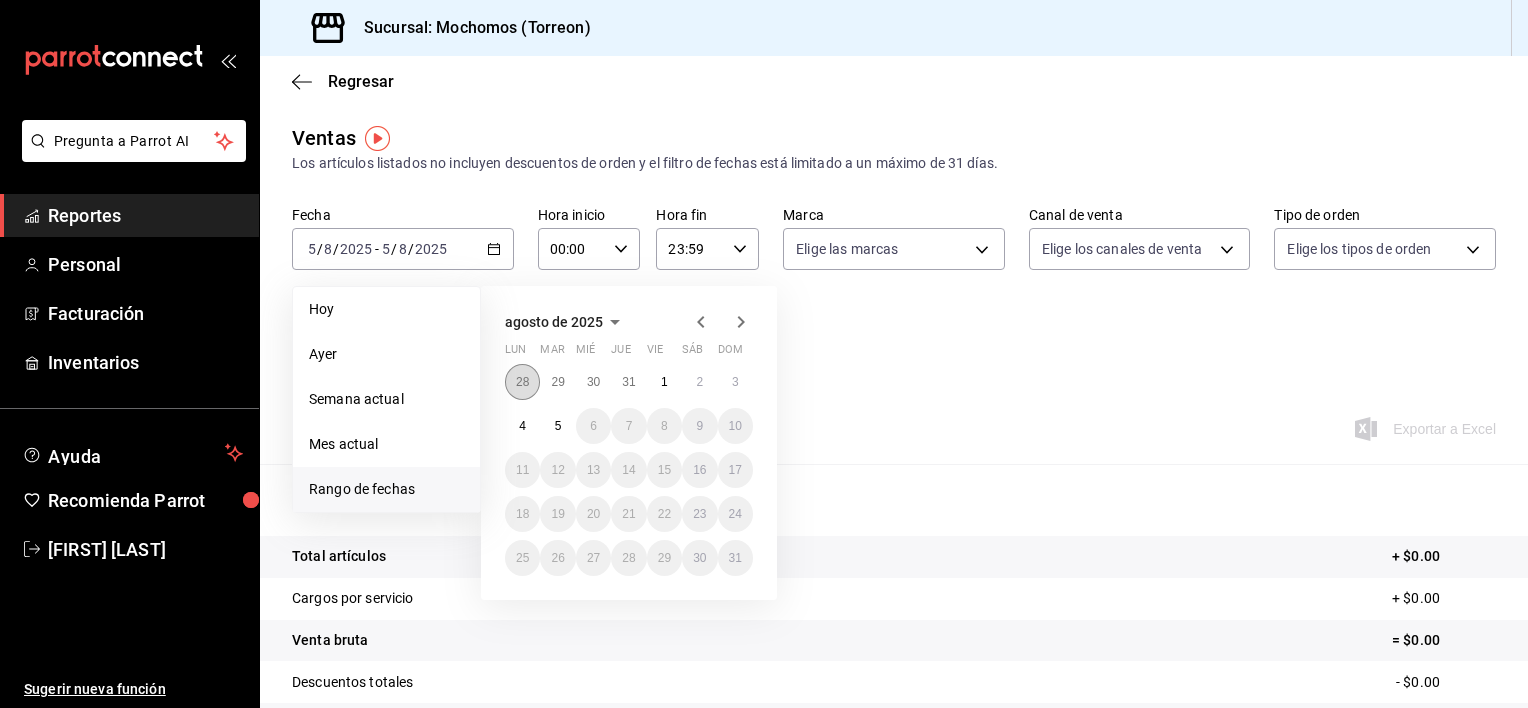 click on "28" at bounding box center (522, 382) 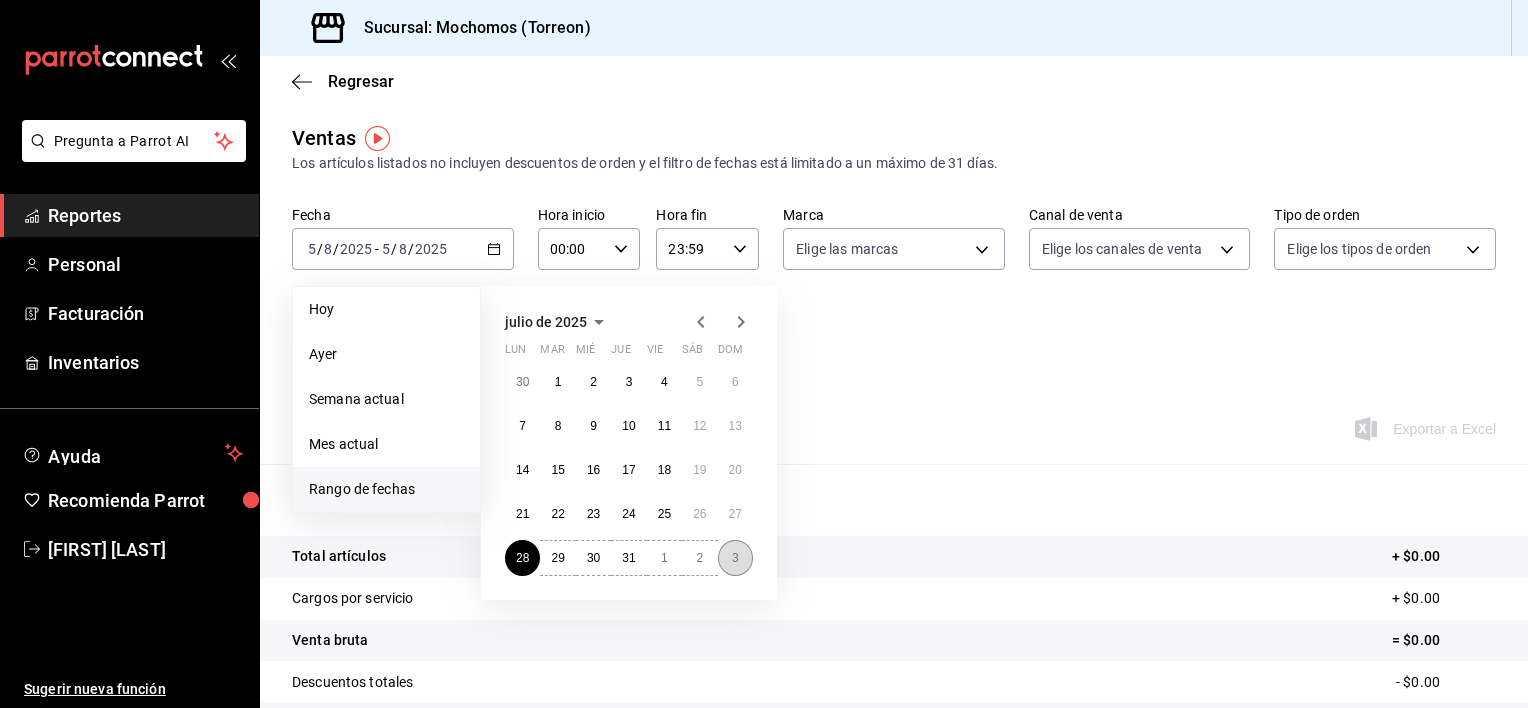 click on "3" at bounding box center (735, 558) 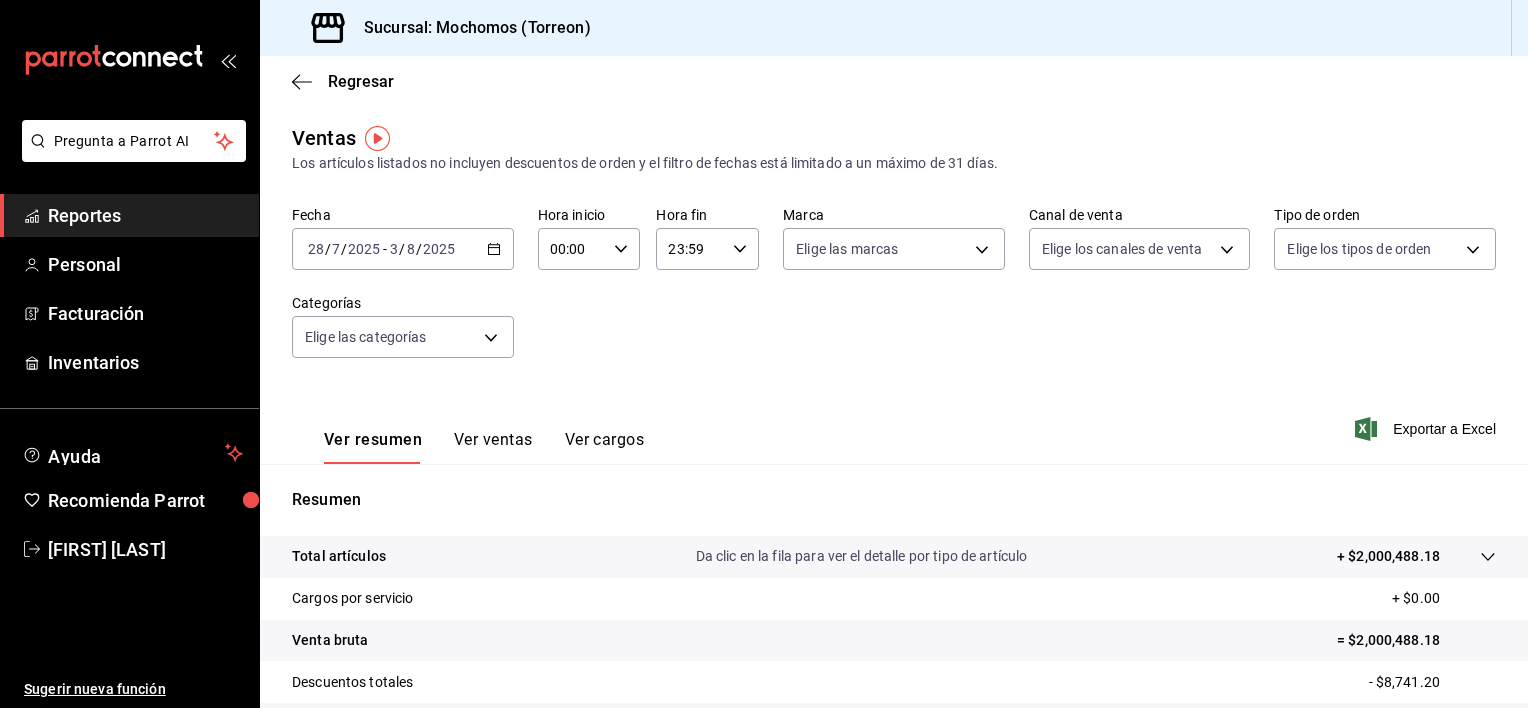 click on "2025-07-28 28 / 7 / 2025 - 2025-08-03 3 / 8 / 2025" at bounding box center [403, 249] 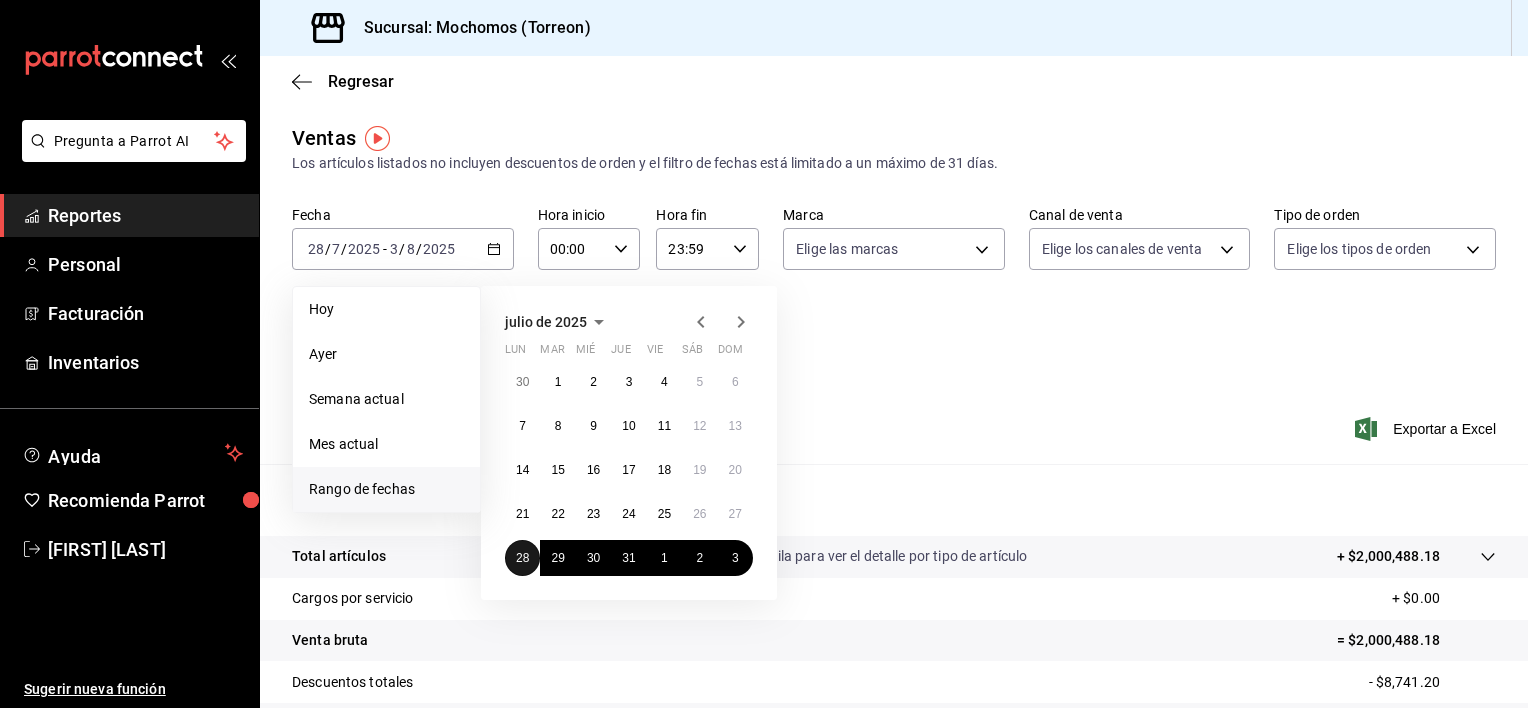 click on "28" at bounding box center (522, 558) 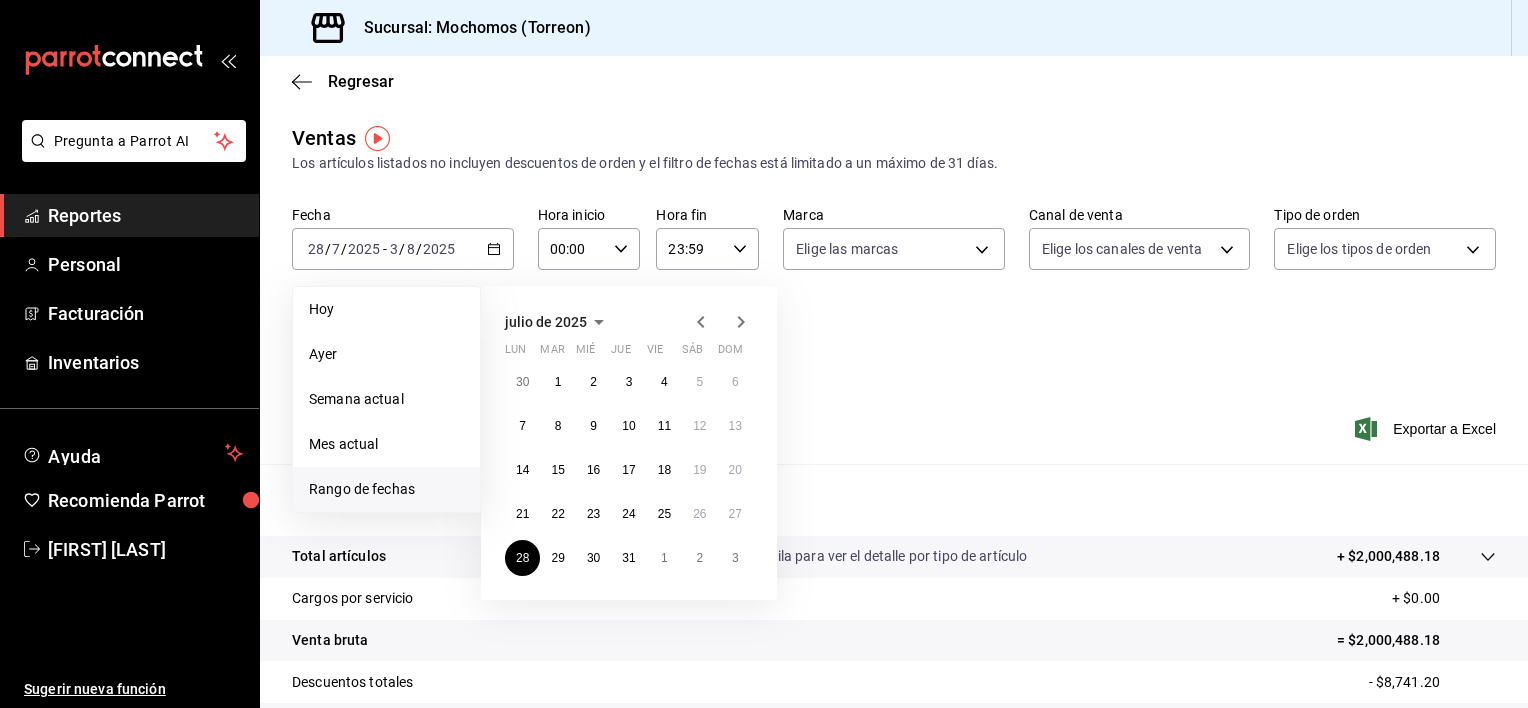 click 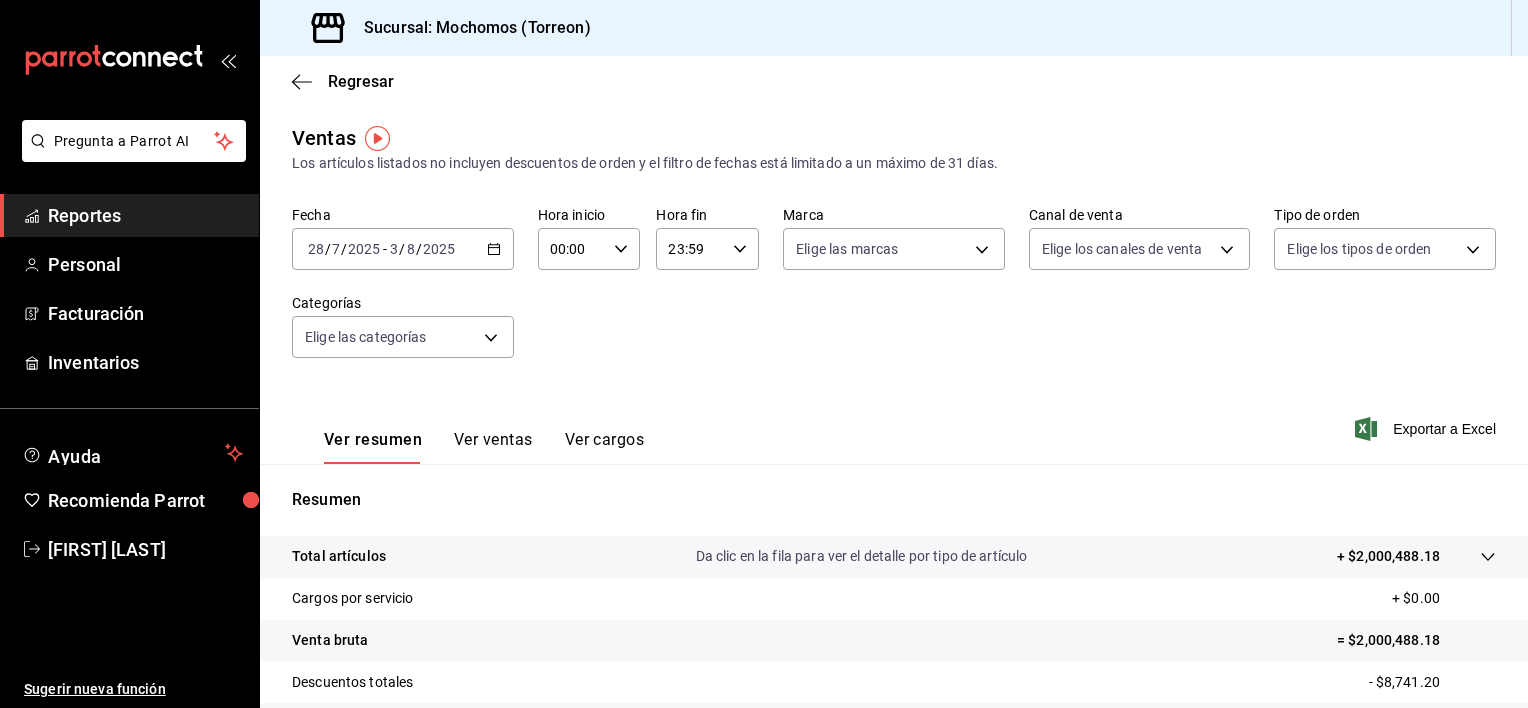 click 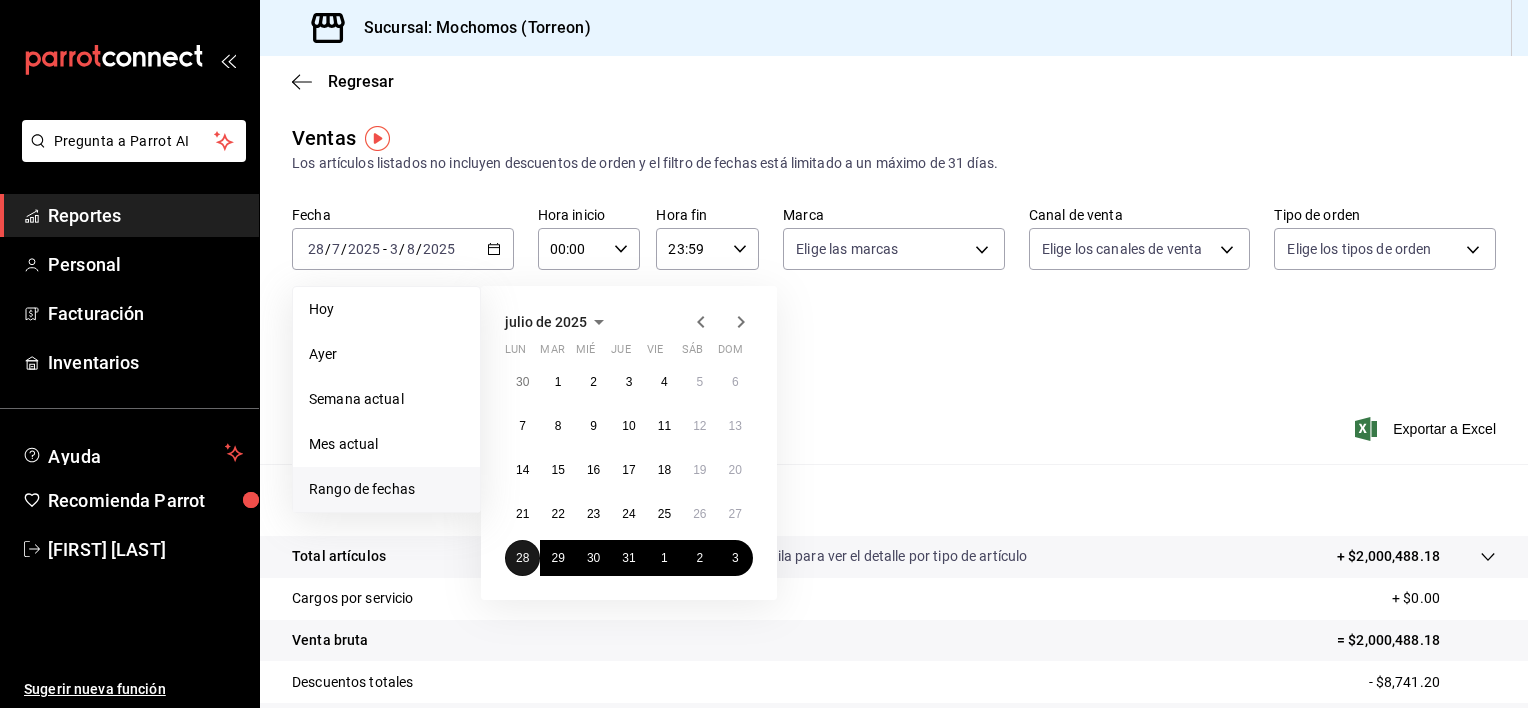 click on "28" at bounding box center [522, 558] 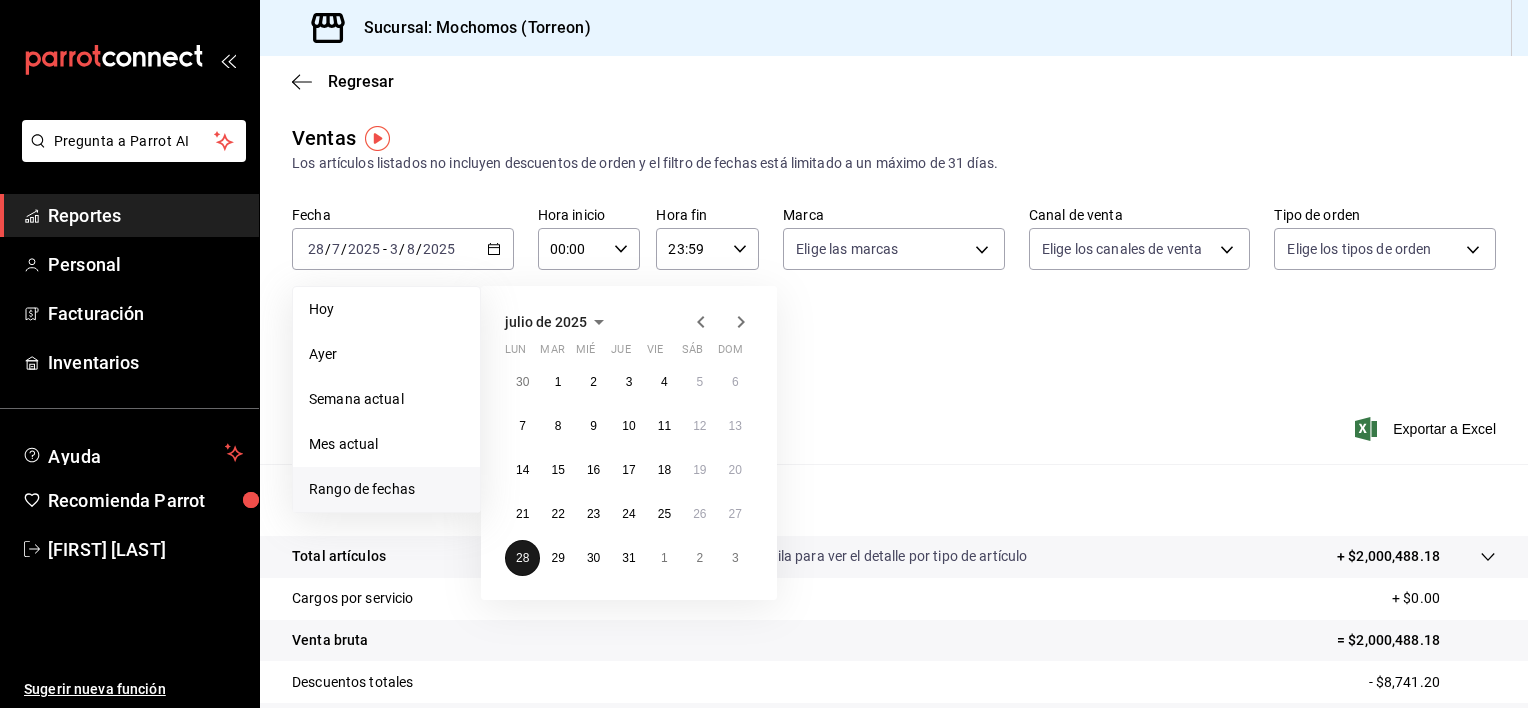 click on "28" at bounding box center (522, 558) 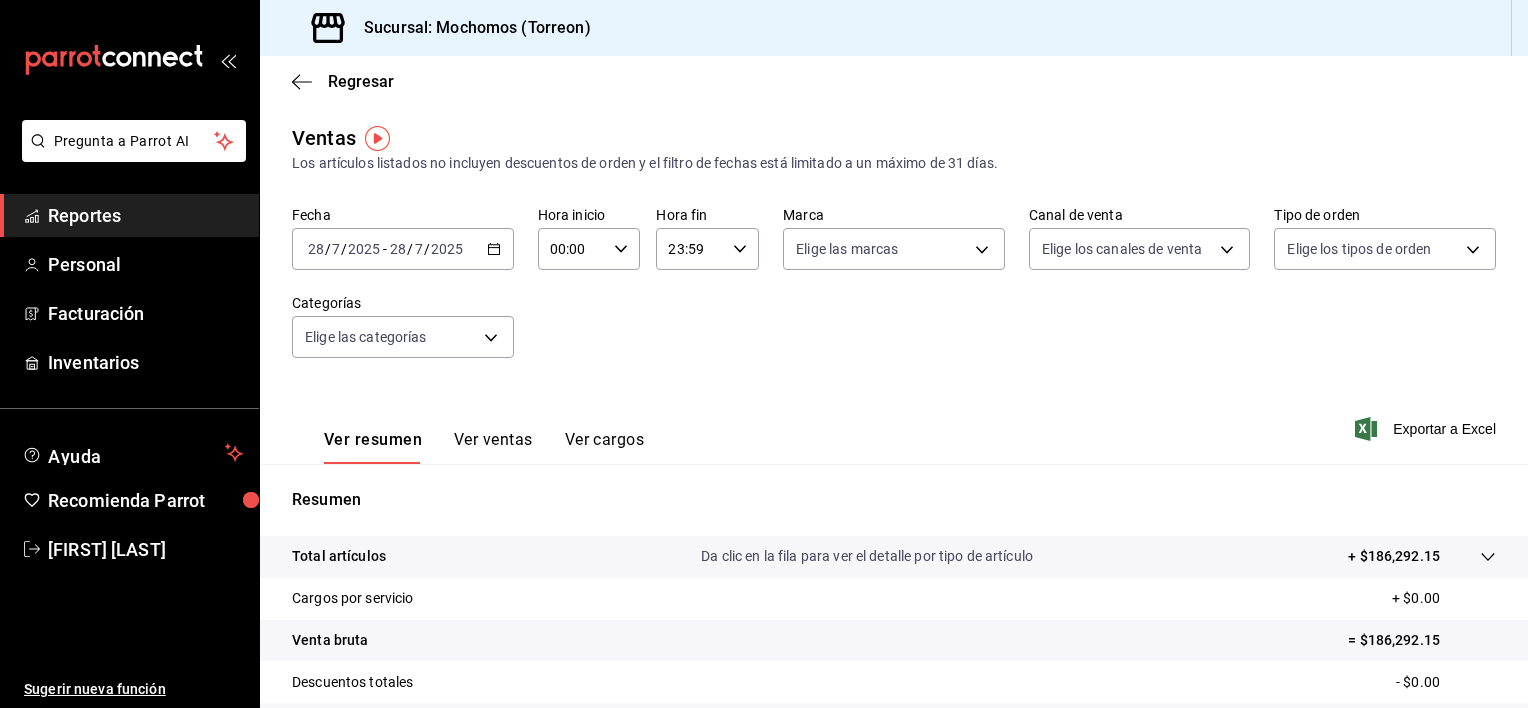 click on "2025-07-28 28 / 7 / 2025 - 2025-07-28 28 / 7 / 2025" at bounding box center [403, 249] 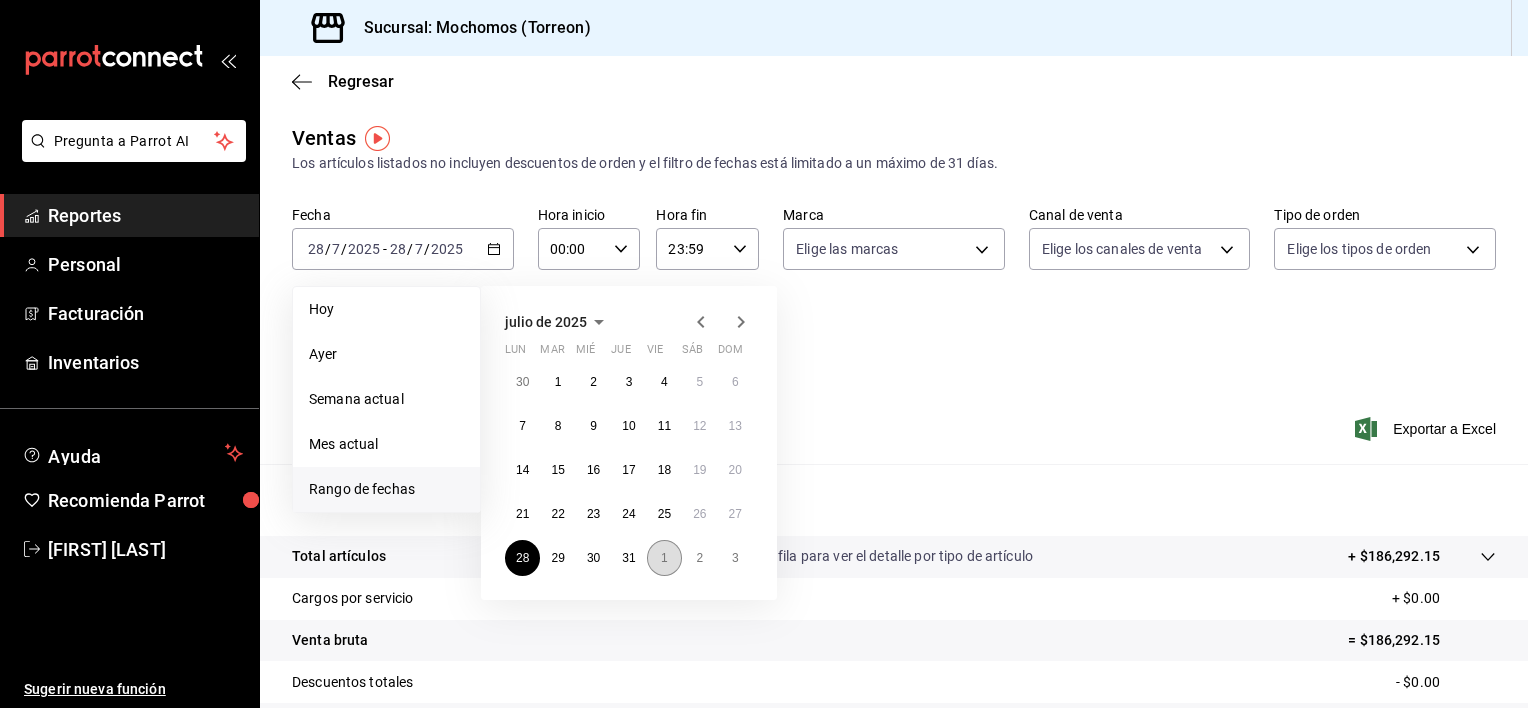click on "1" at bounding box center [664, 558] 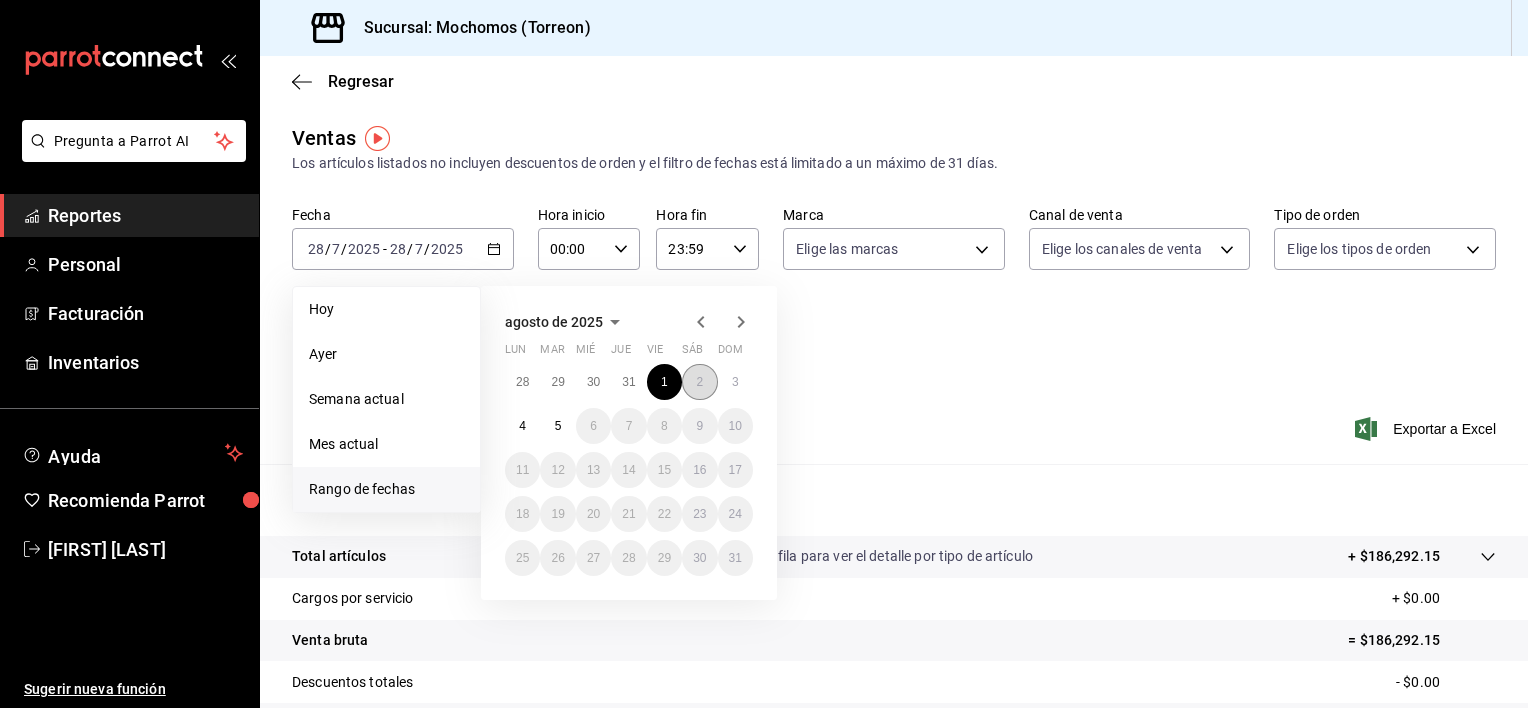 click on "2" at bounding box center [699, 382] 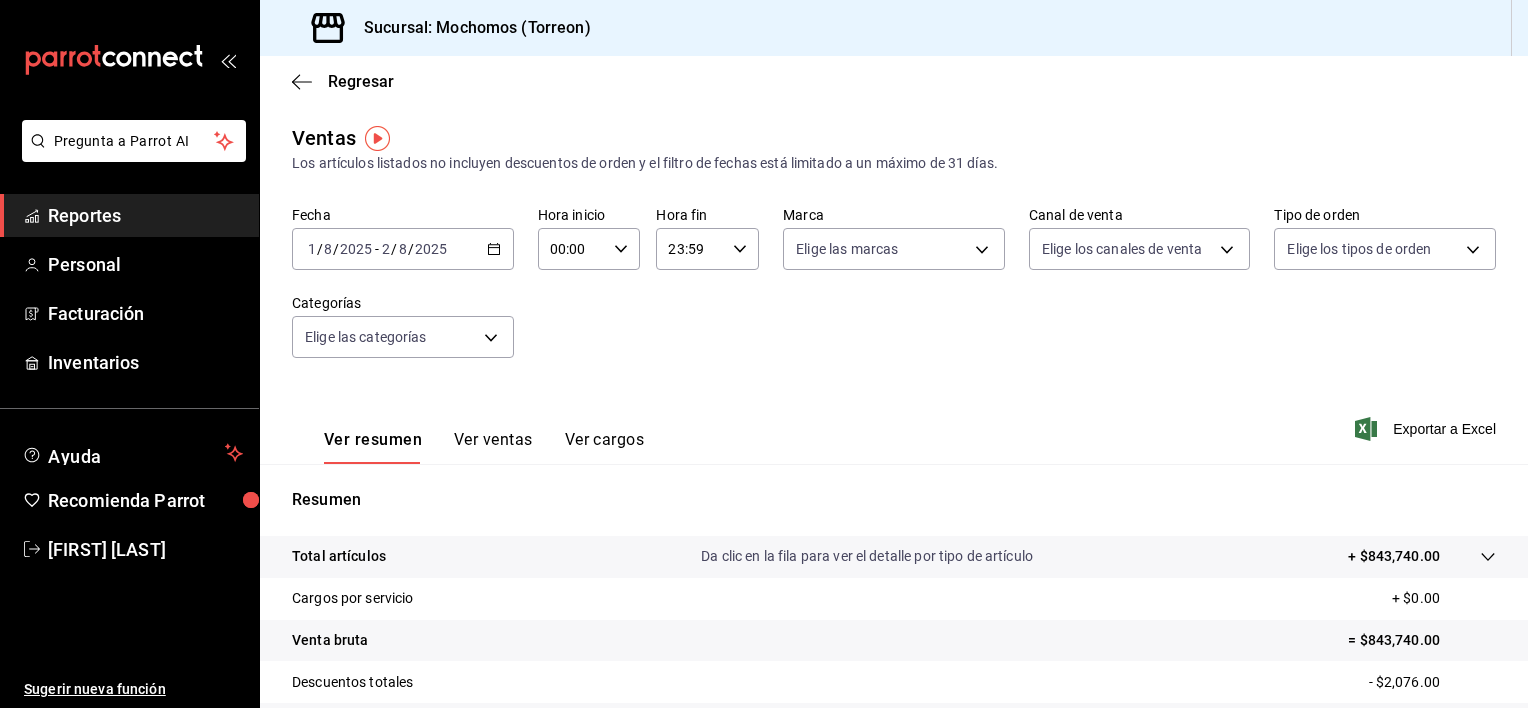 click 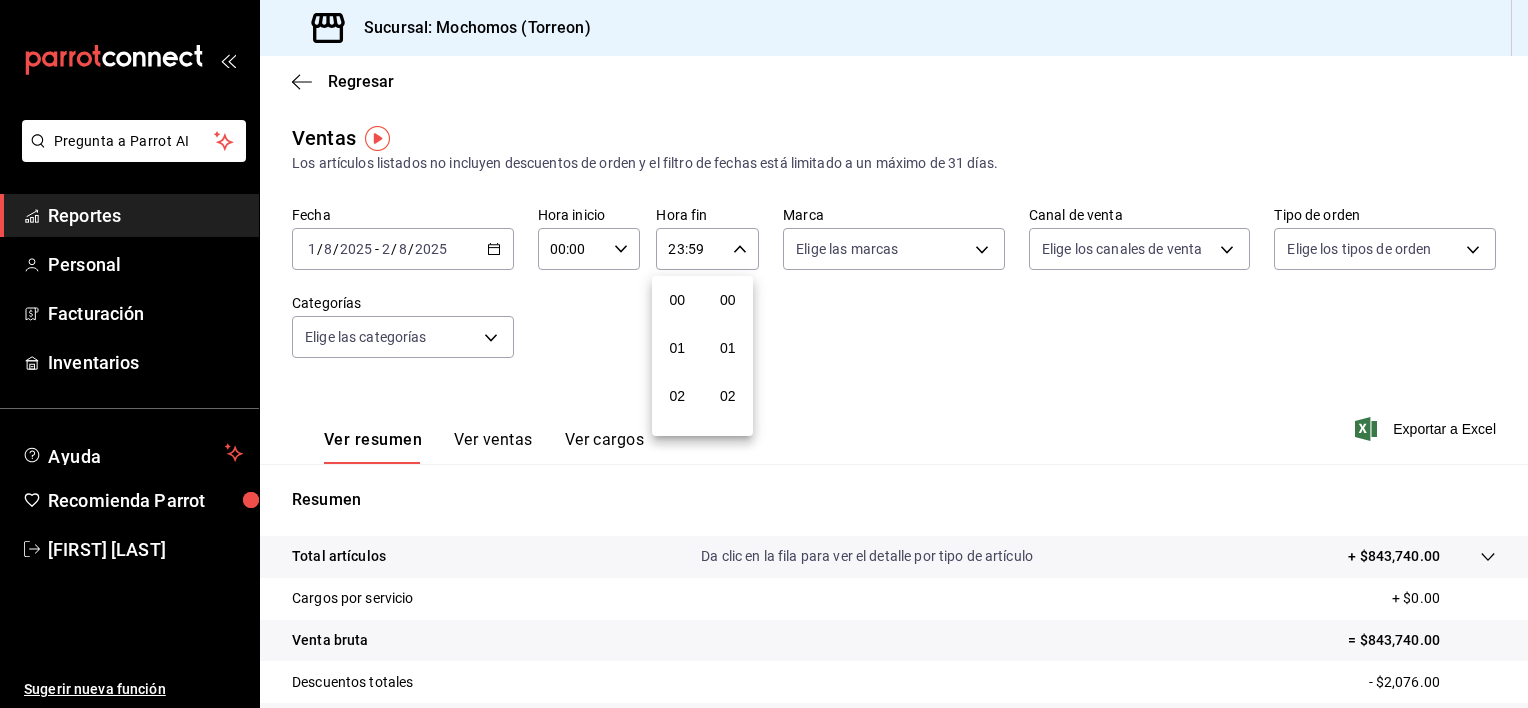scroll, scrollTop: 1011, scrollLeft: 0, axis: vertical 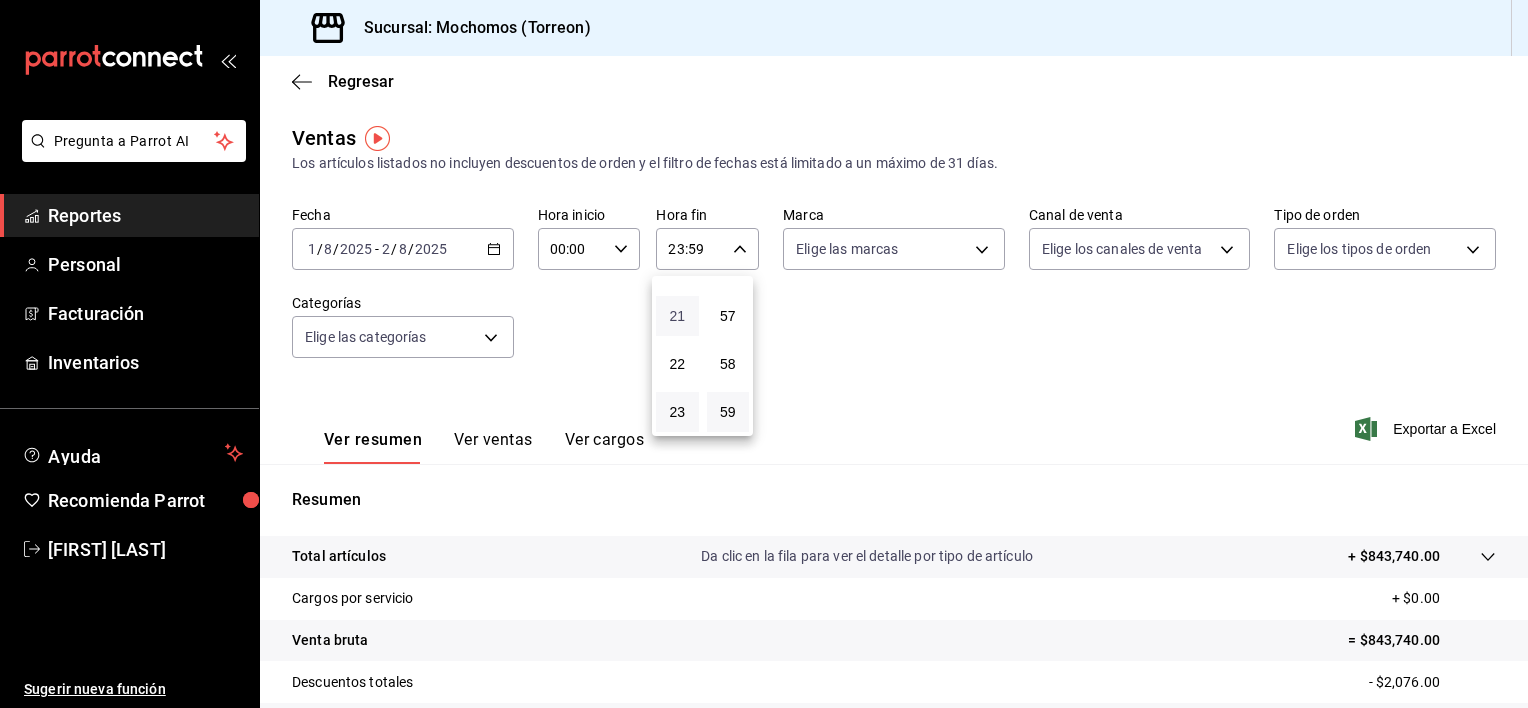 click on "21" at bounding box center [677, 316] 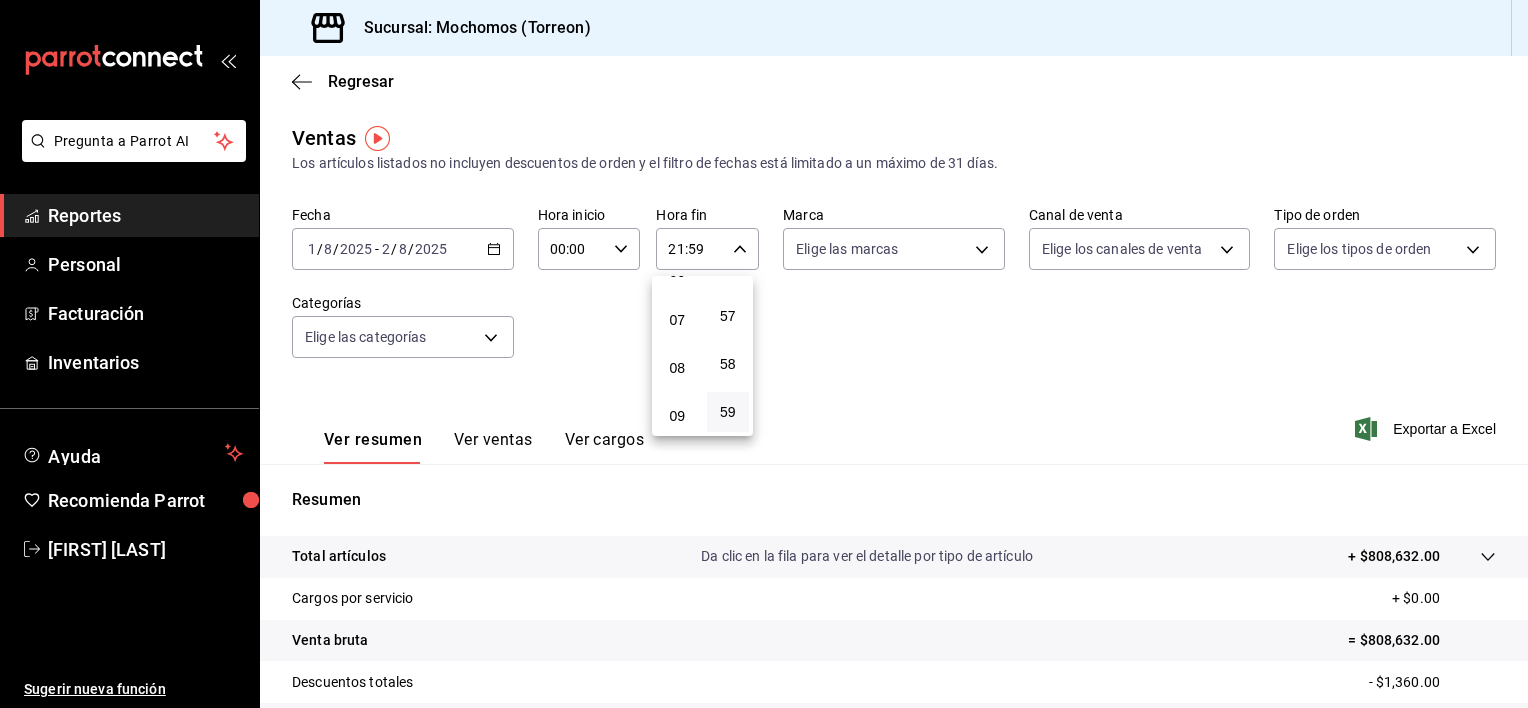 scroll, scrollTop: 291, scrollLeft: 0, axis: vertical 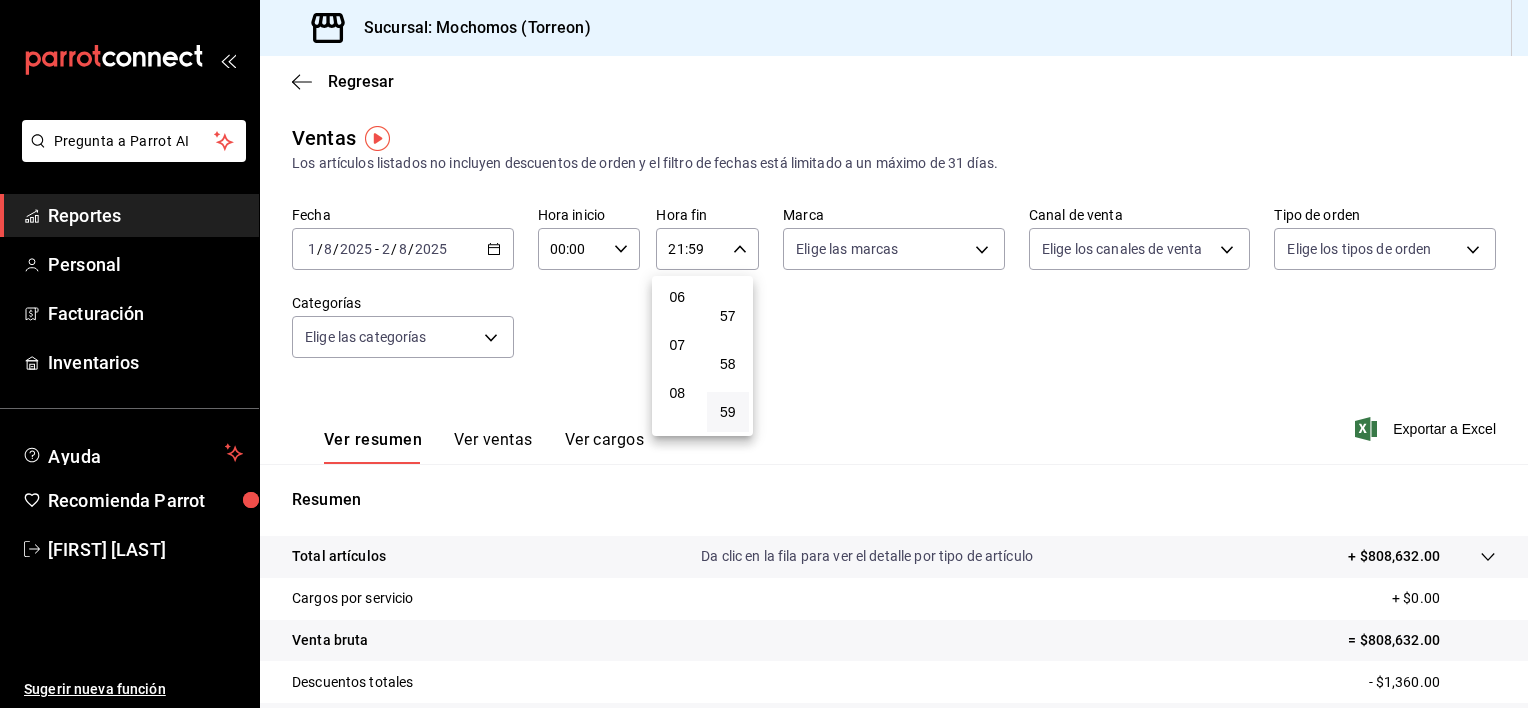 click on "06" at bounding box center [677, 297] 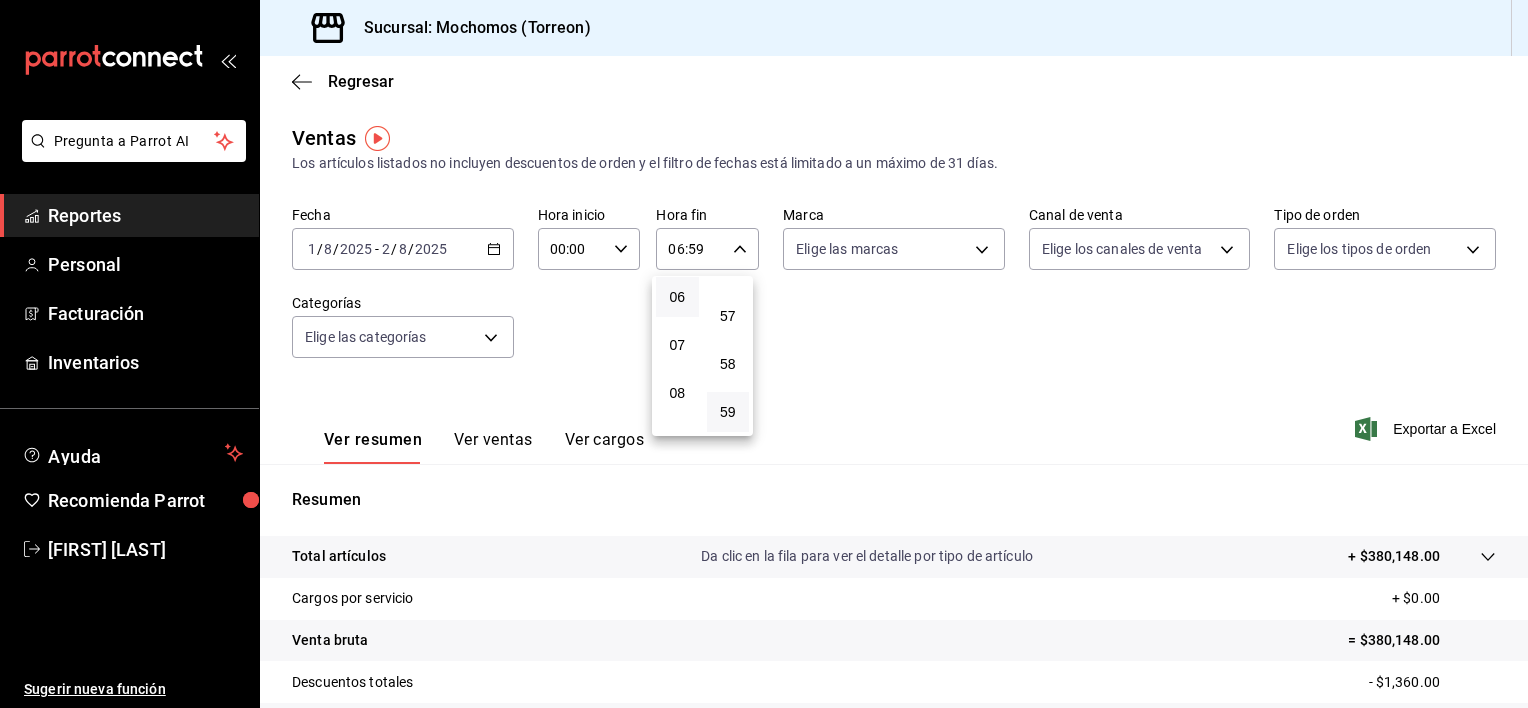 click at bounding box center (764, 354) 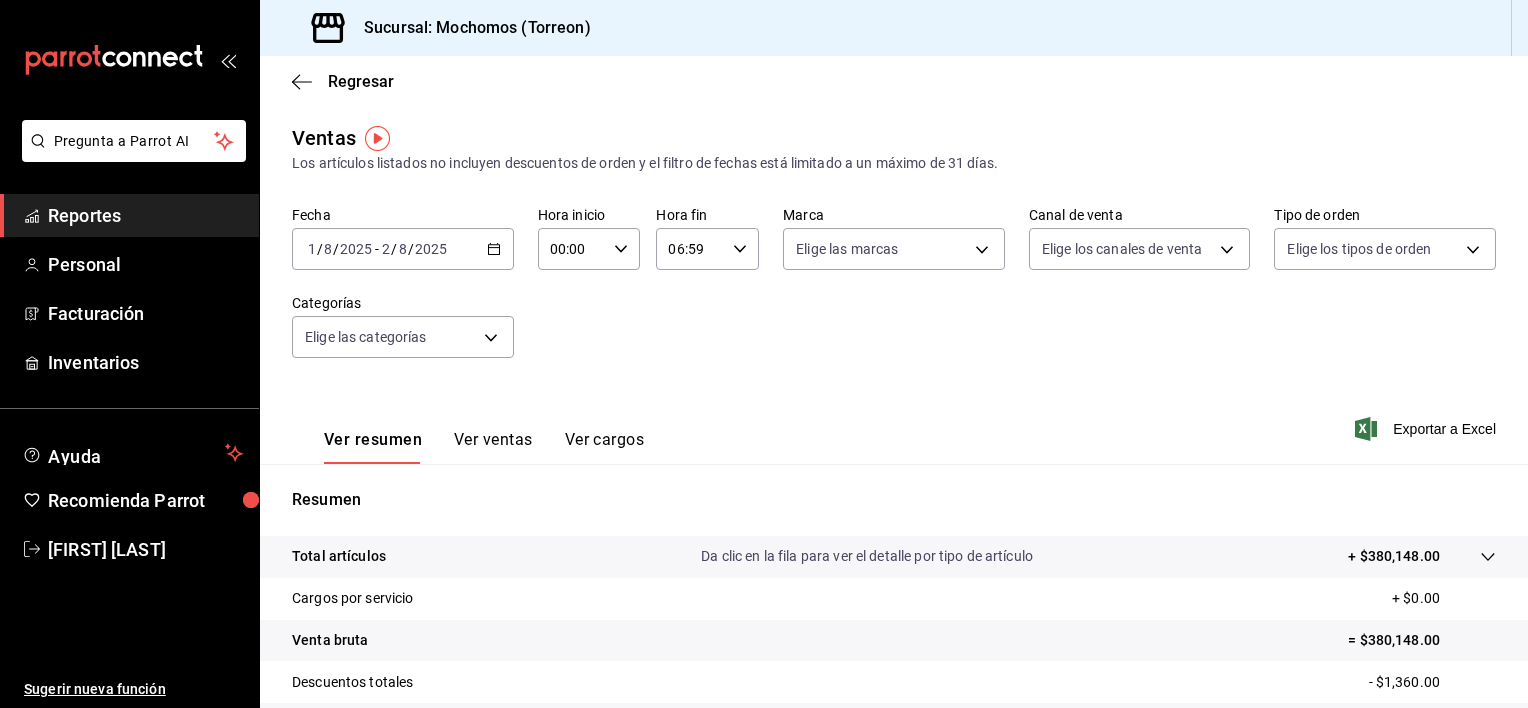 click on "00:00 Hora inicio" at bounding box center (589, 249) 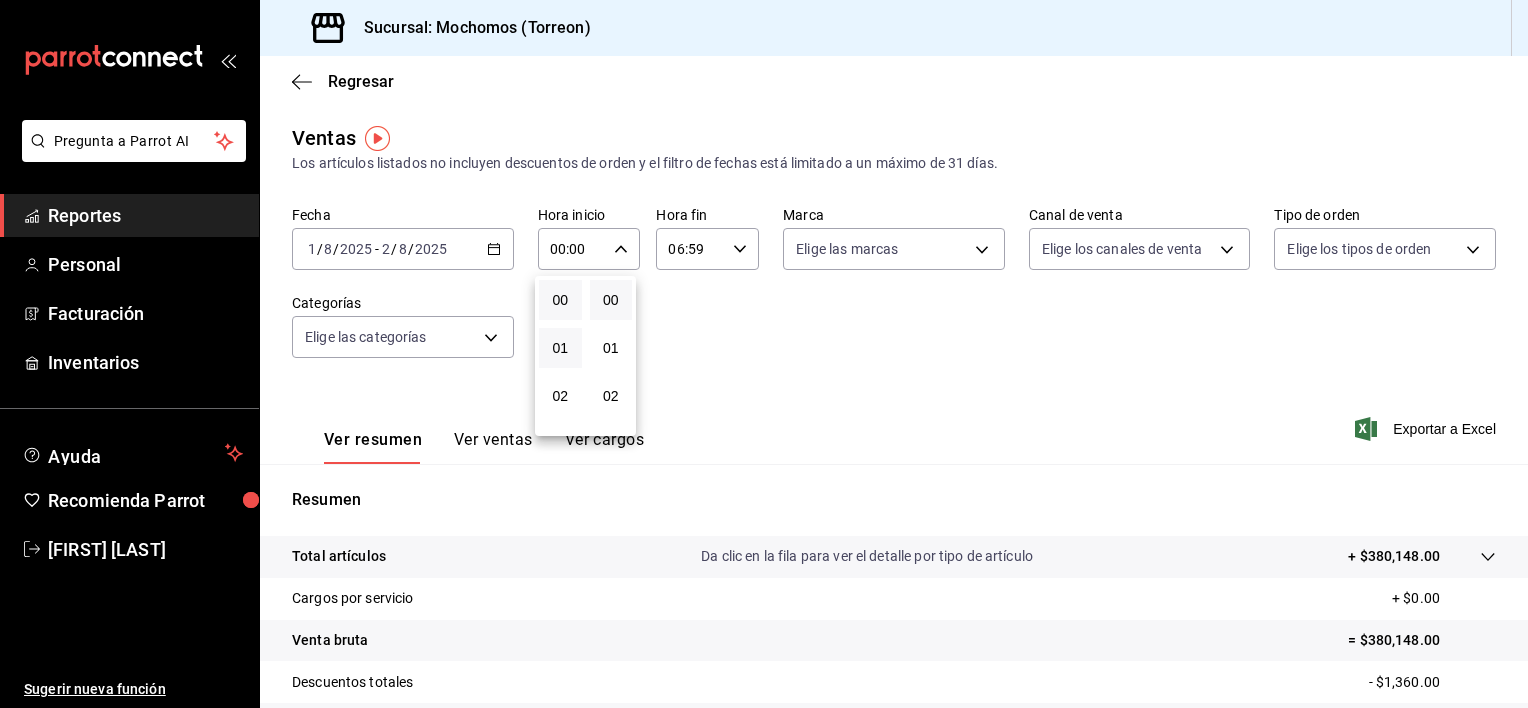 click on "01" at bounding box center [560, 348] 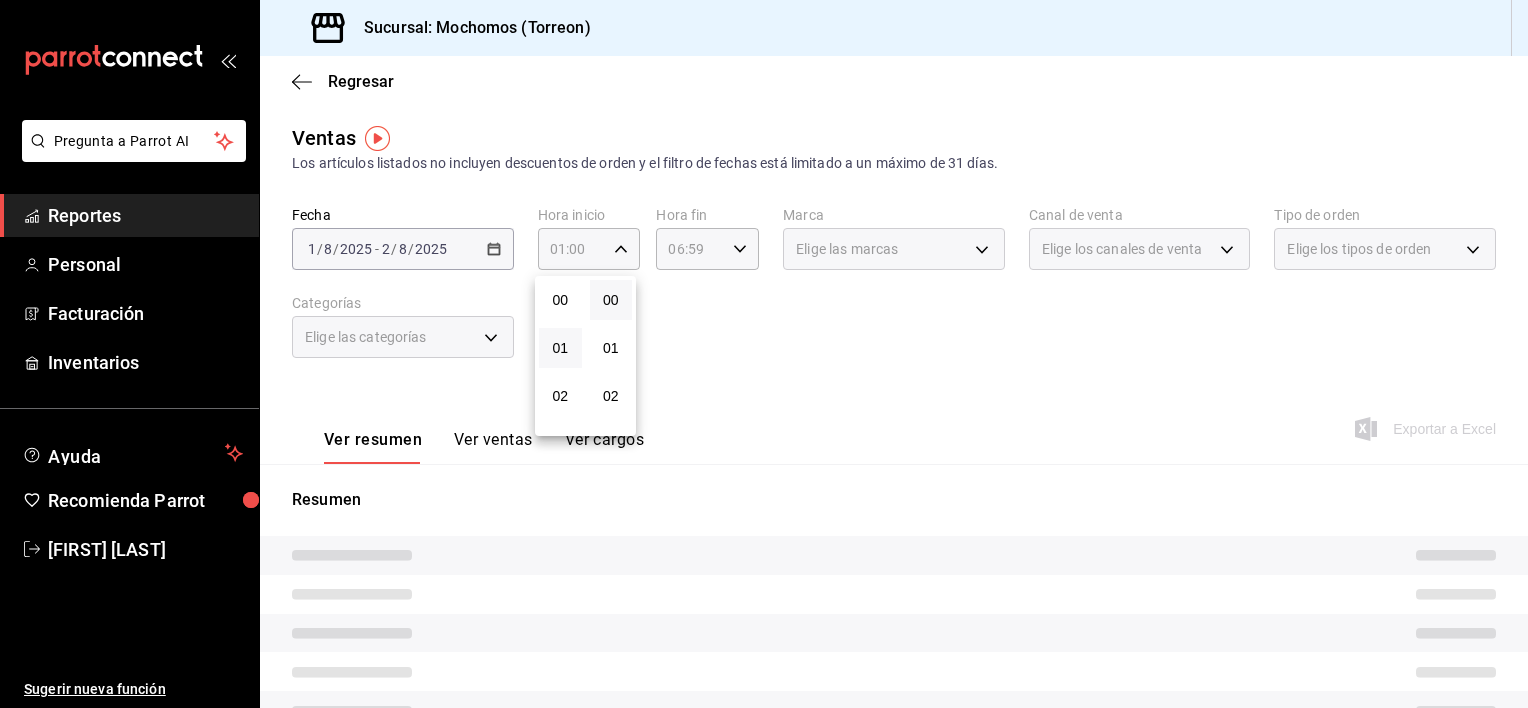 type 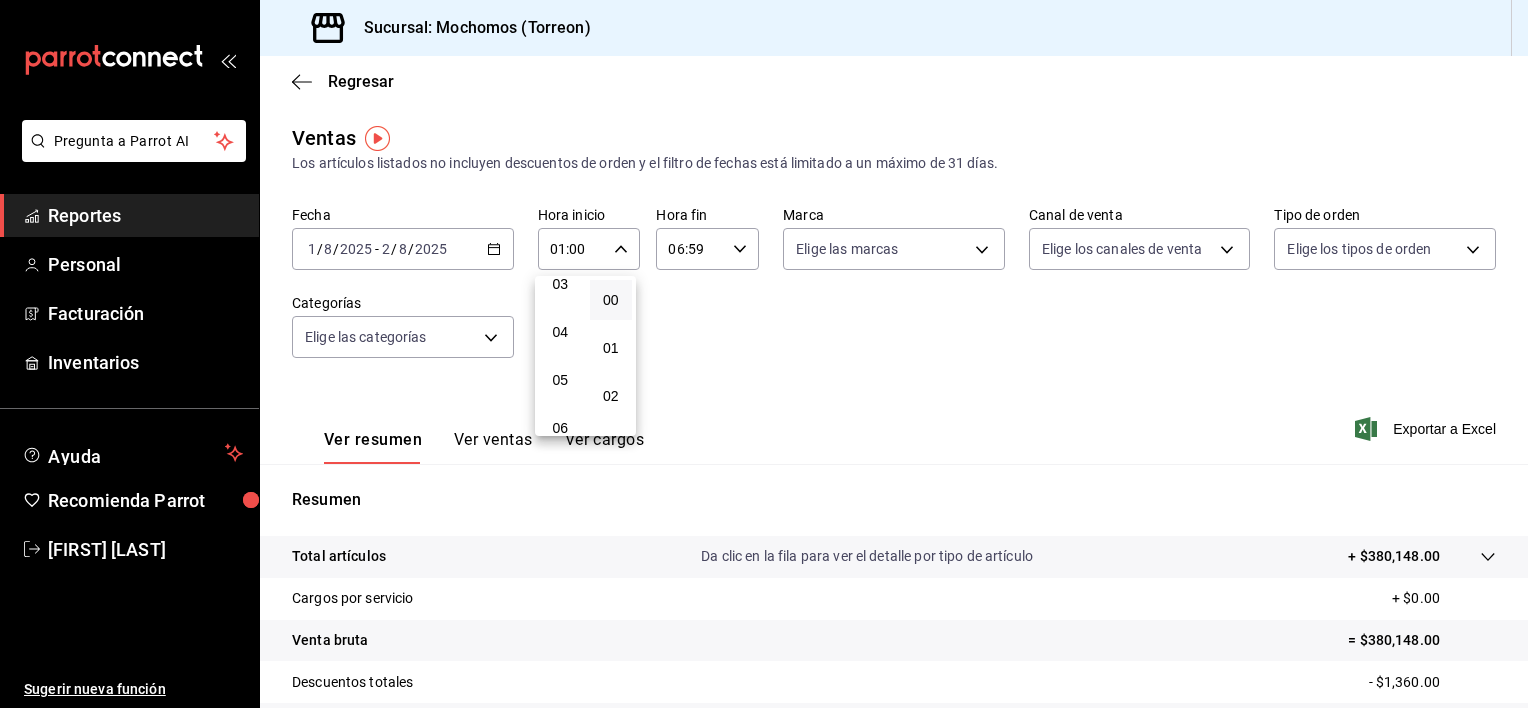 scroll, scrollTop: 200, scrollLeft: 0, axis: vertical 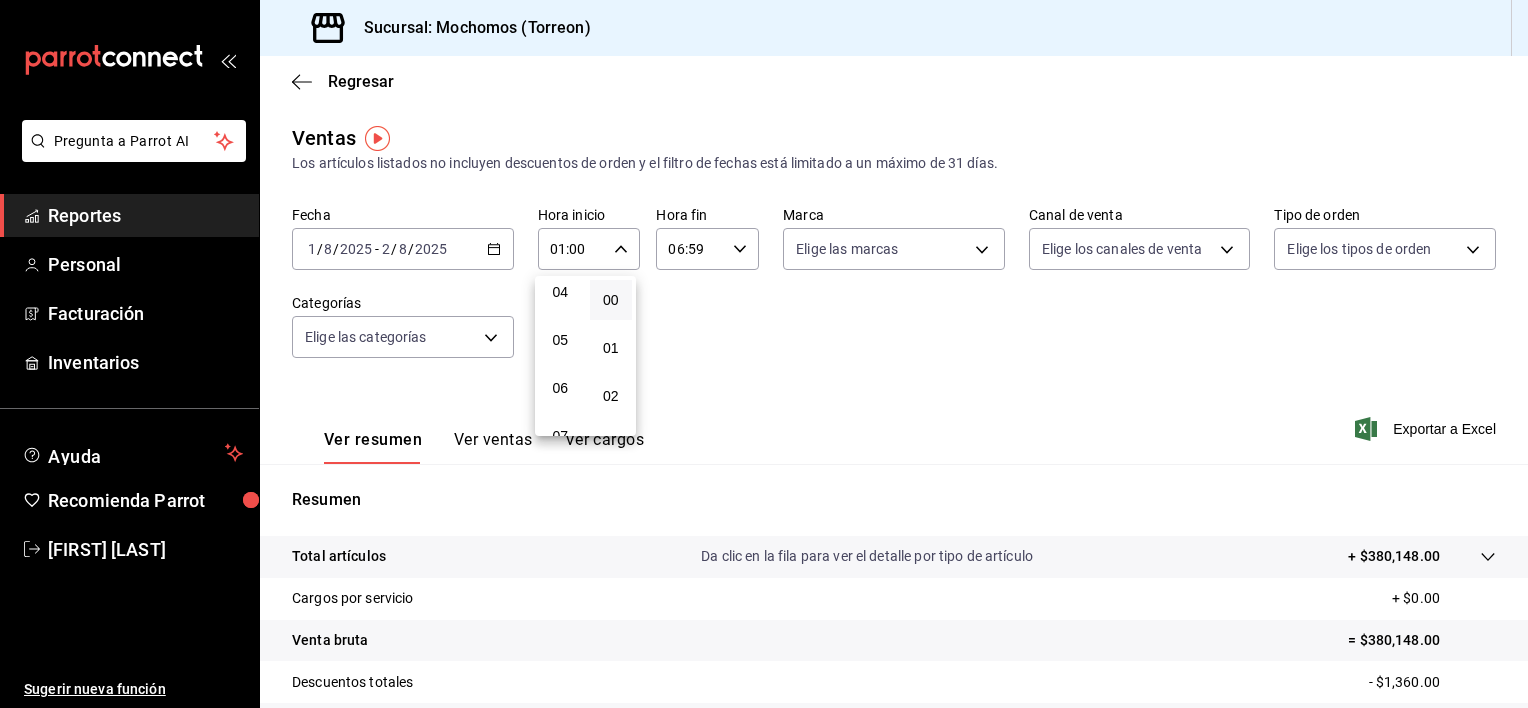 click on "05" at bounding box center (560, 340) 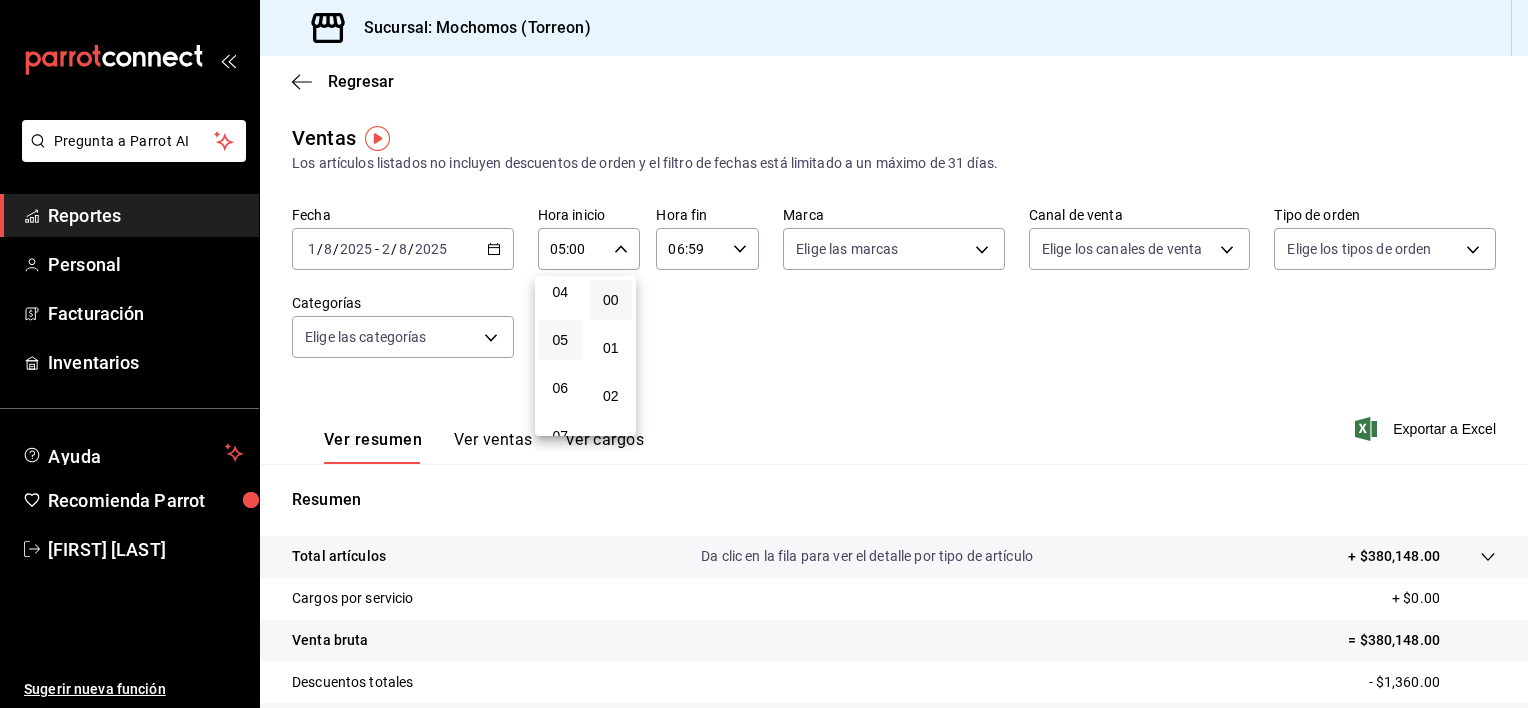 click at bounding box center (764, 354) 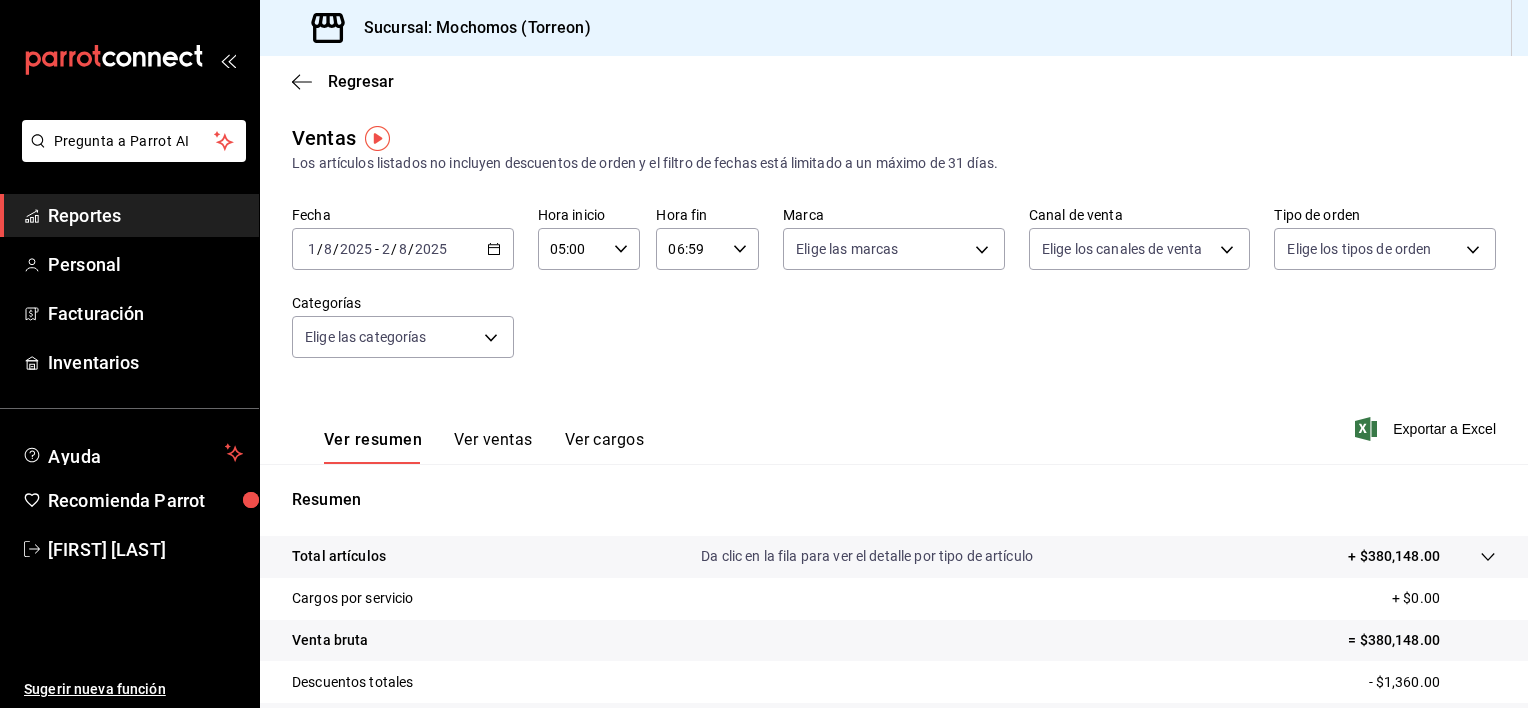 click 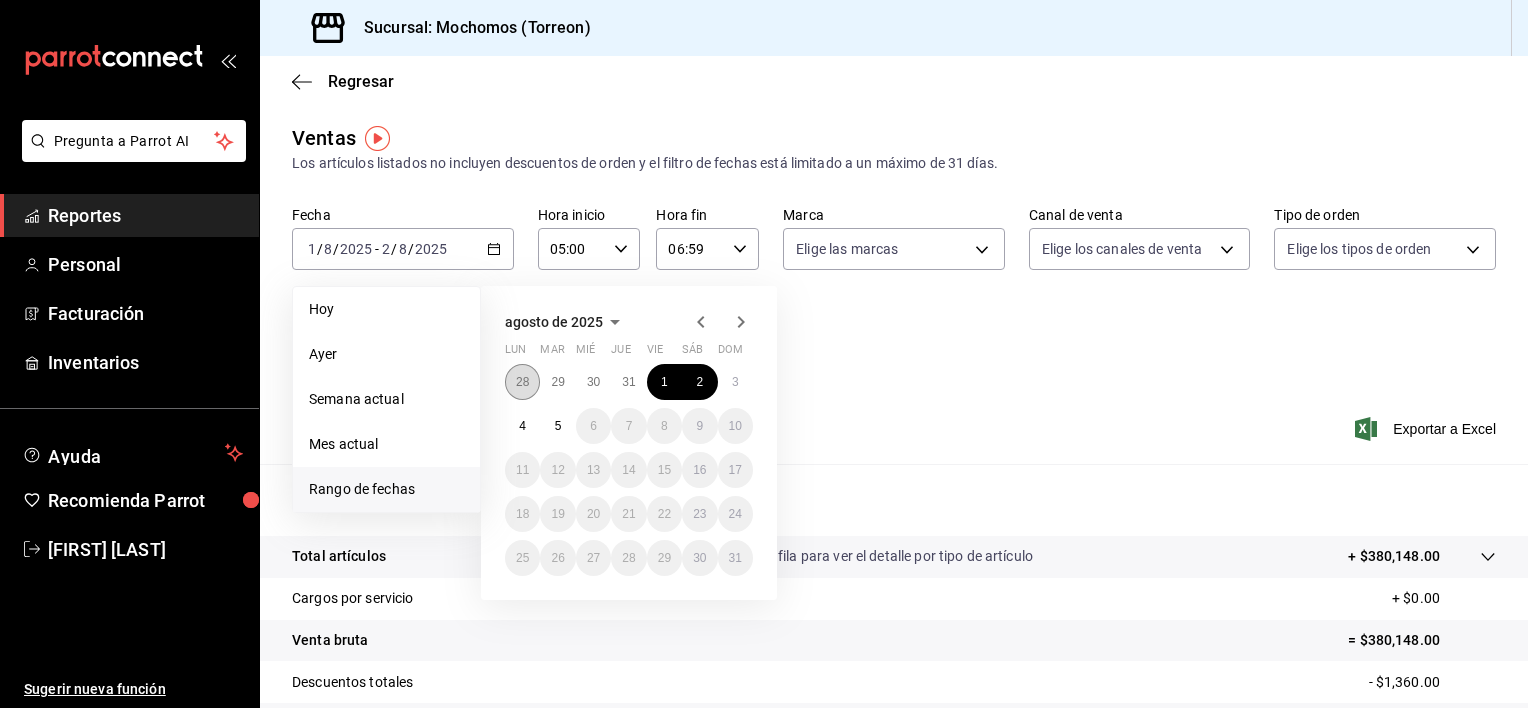 click on "28" at bounding box center [522, 382] 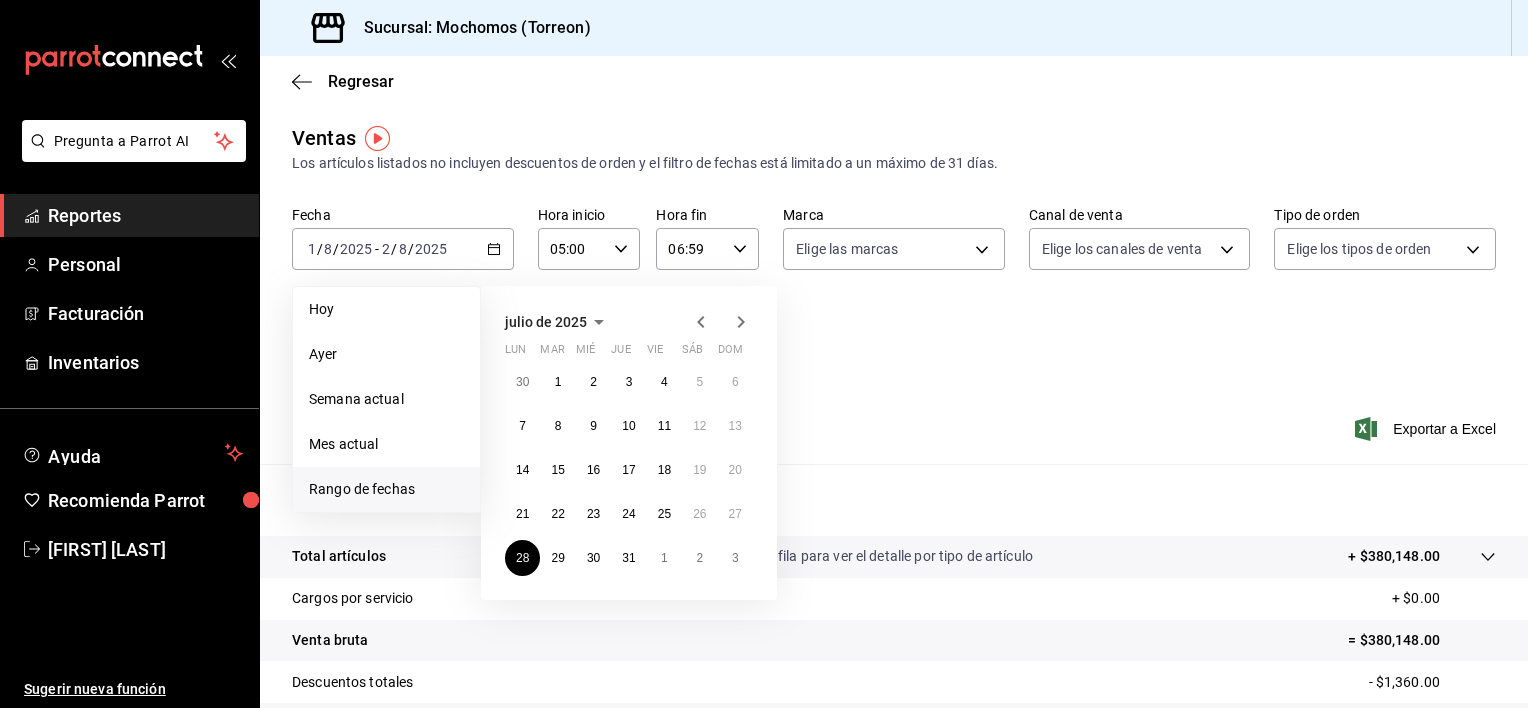 click 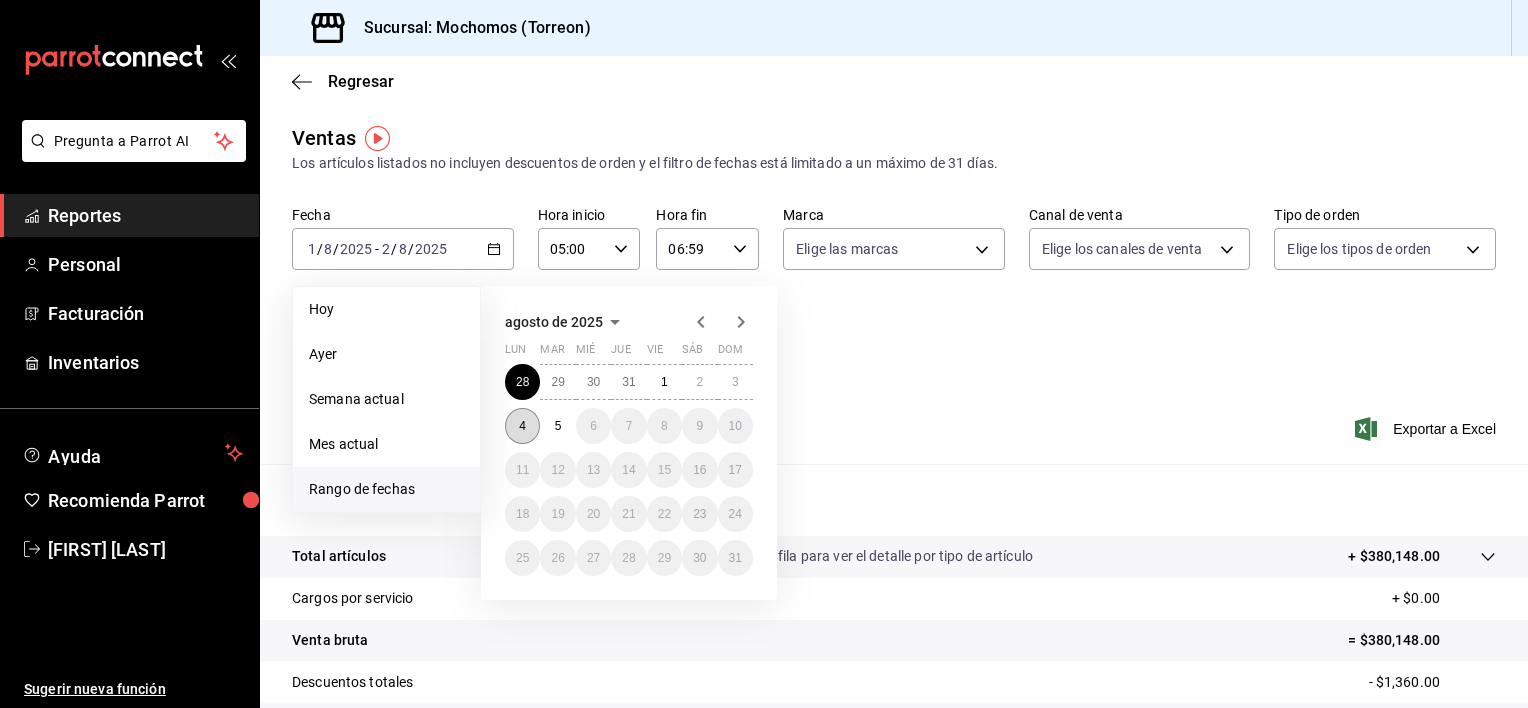 click on "4" at bounding box center [522, 426] 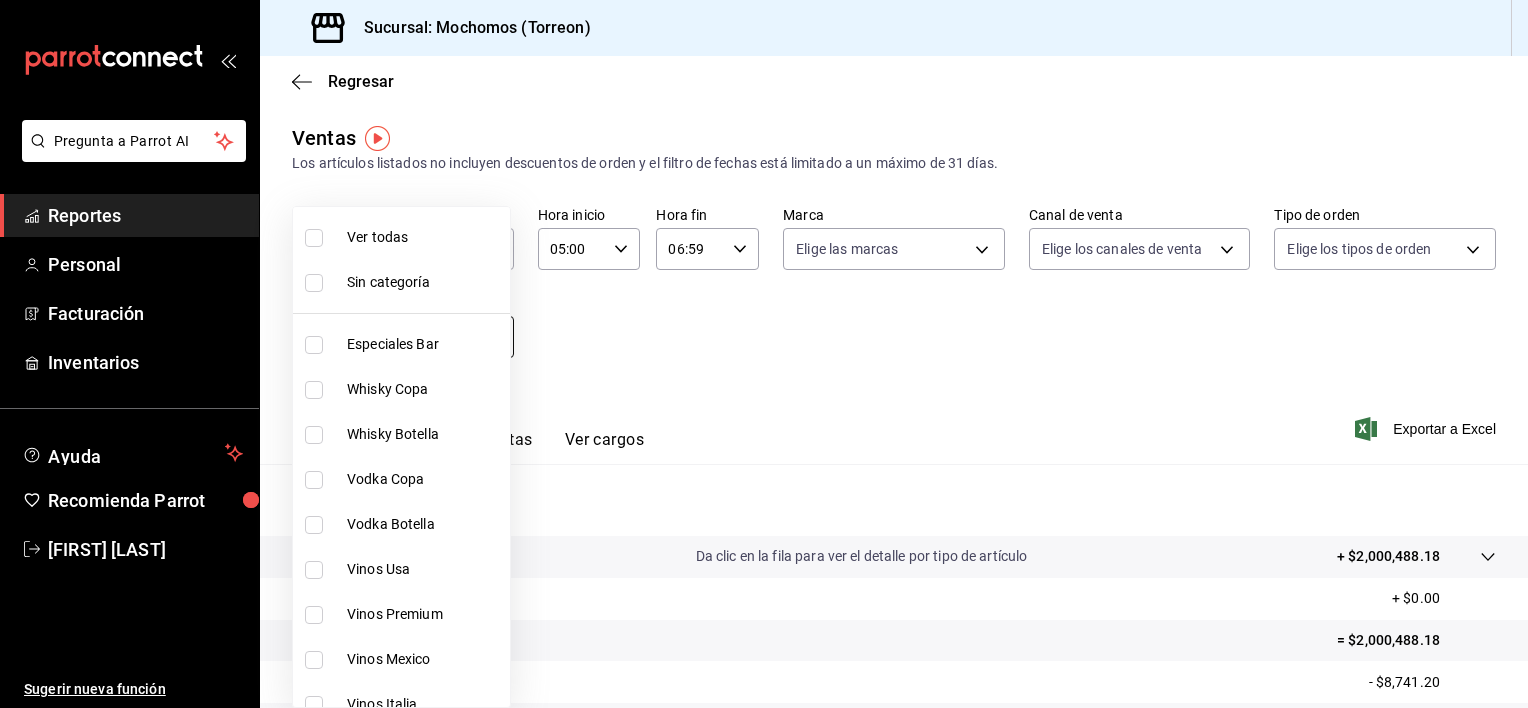 click on "Pregunta a Parrot AI Reportes   Personal   Facturación   Inventarios   Ayuda Recomienda Parrot   [FIRST] [LAST]   Sugerir nueva función   Sucursal: Mochomos ([CITY]) Regresar Ventas Los artículos listados no incluyen descuentos de orden y el filtro de fechas está limitado a un máximo de 31 días. Fecha [DATE] [DATE] - [DATE] [DATE] Hora inicio [TIME] Hora inicio Hora fin [TIME] Hora fin Marca Elige las marcas Canal de venta Elige los canales de venta Tipo de orden Elige los tipos de orden Categorías Ver todas Ver resumen Ver ventas Ver cargos Exportar a Excel Resumen Total artículos Da clic en la fila para ver el detalle por tipo de artículo + $[NUMBER] Cargos por servicio + $[NUMBER] Venta bruta = $[NUMBER] Descuentos totales - $[NUMBER] Certificados de regalo - $[NUMBER] Venta total = $[NUMBER] Impuestos - $[NUMBER] Venta neta = $[NUMBER] Pregunta a Parrot AI Reportes   Personal   Facturación   Inventarios   Ayuda Recomienda Parrot   [FIRST] [LAST]     Sopas" at bounding box center [764, 354] 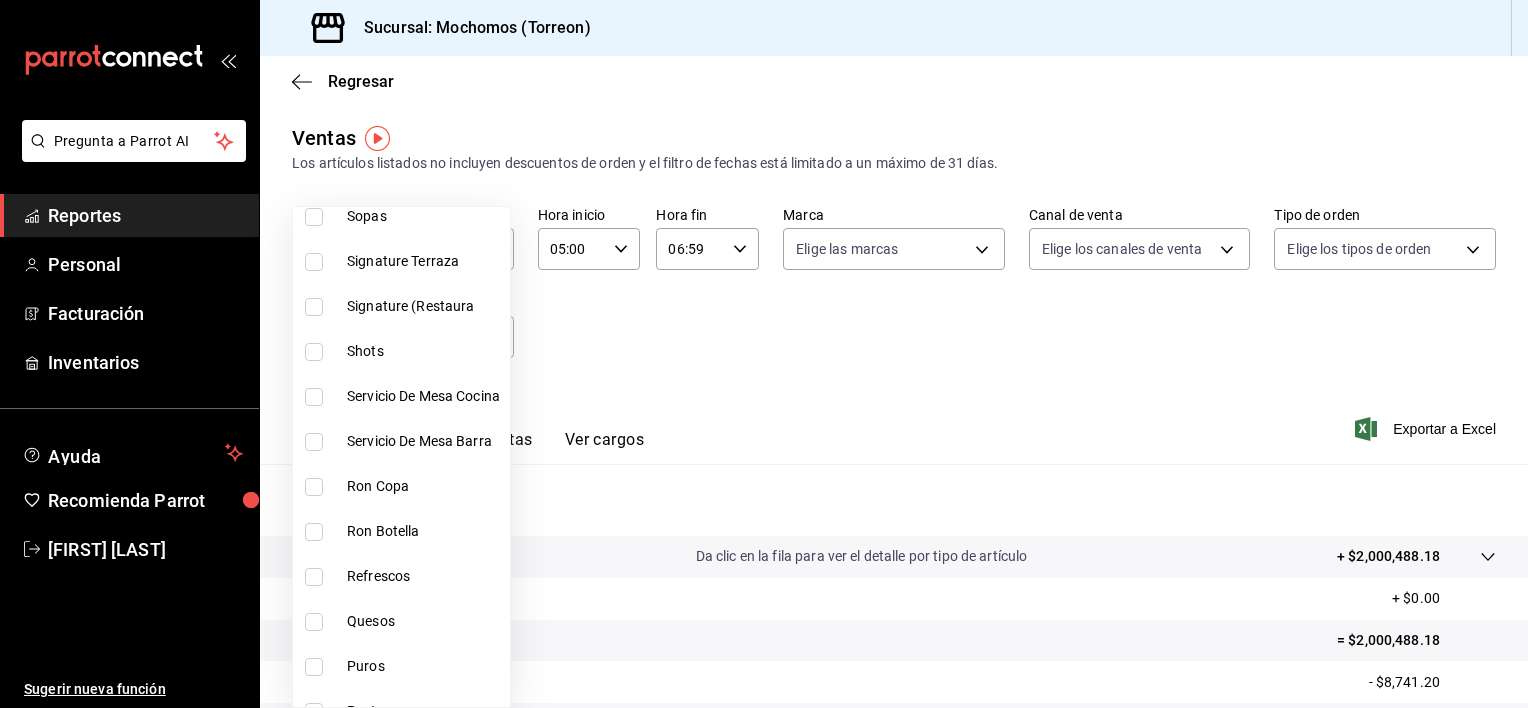 scroll, scrollTop: 1024, scrollLeft: 0, axis: vertical 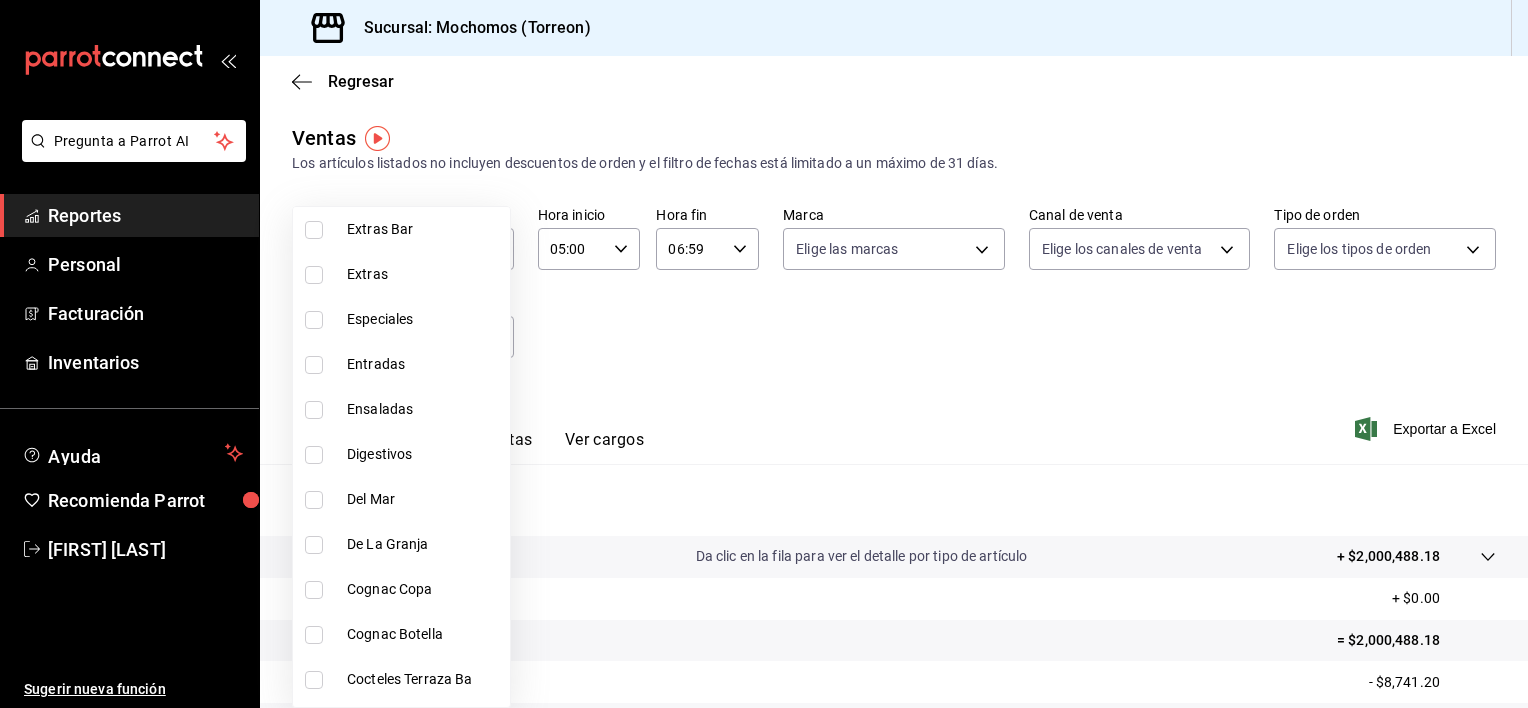 click at bounding box center (314, 455) 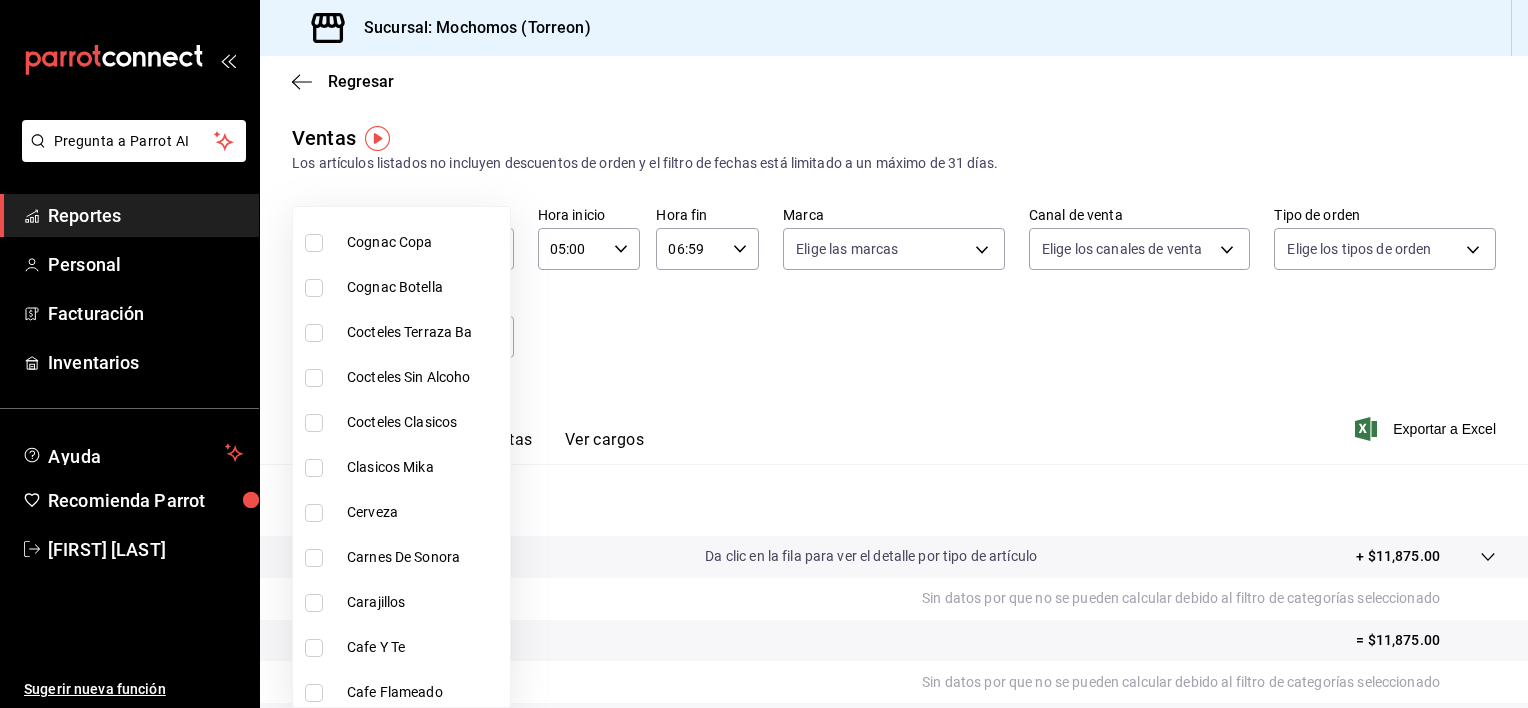 scroll, scrollTop: 2312, scrollLeft: 0, axis: vertical 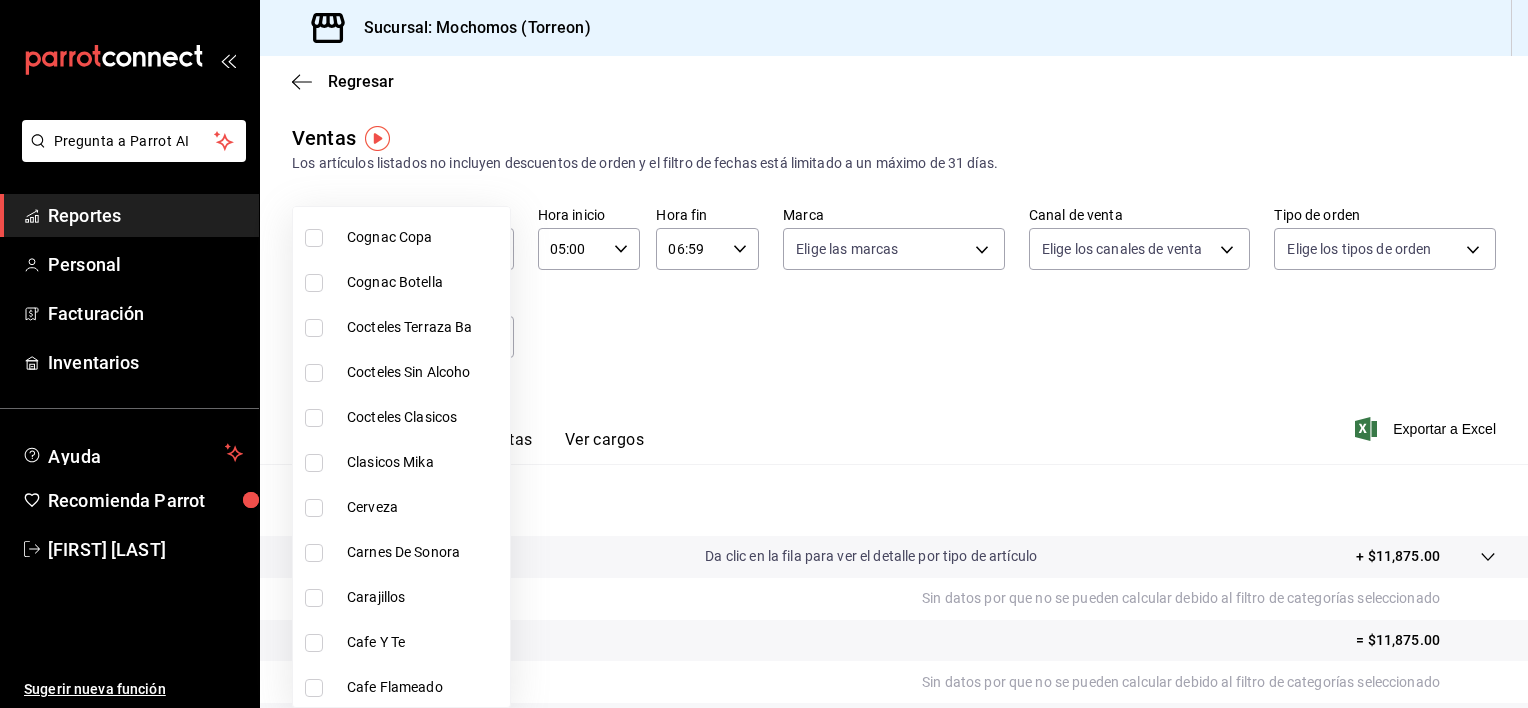 click on "Cocteles Sin Alcoho" at bounding box center [401, 372] 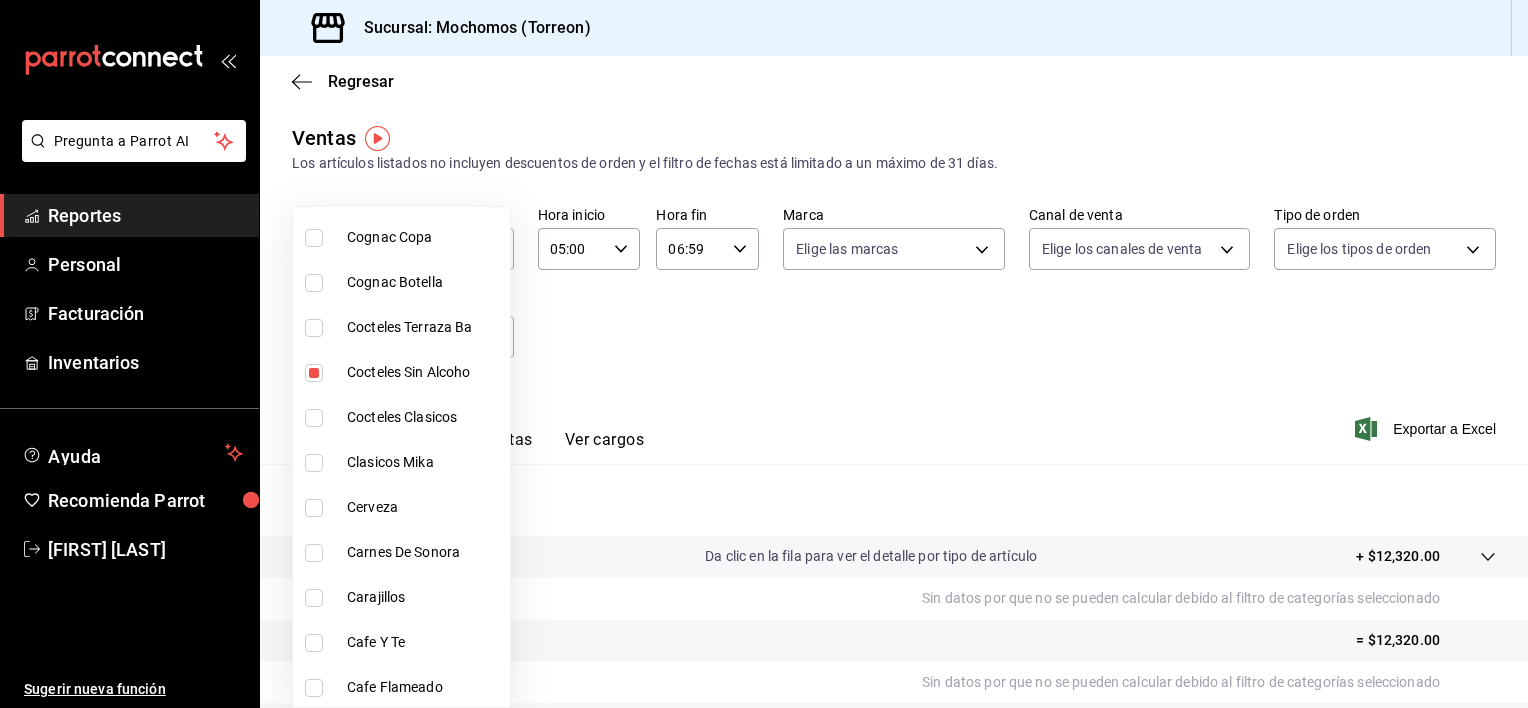 click at bounding box center [314, 598] 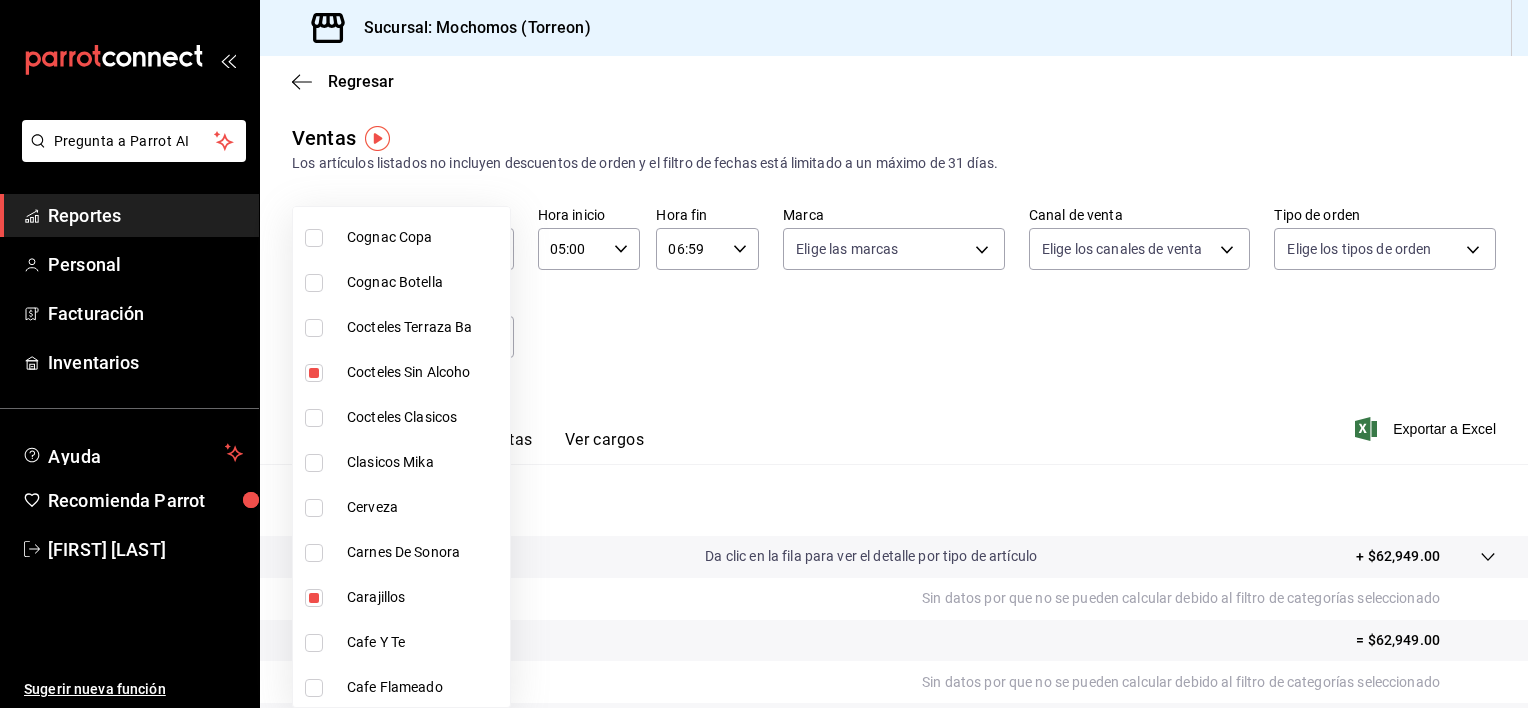 scroll, scrollTop: 2449, scrollLeft: 0, axis: vertical 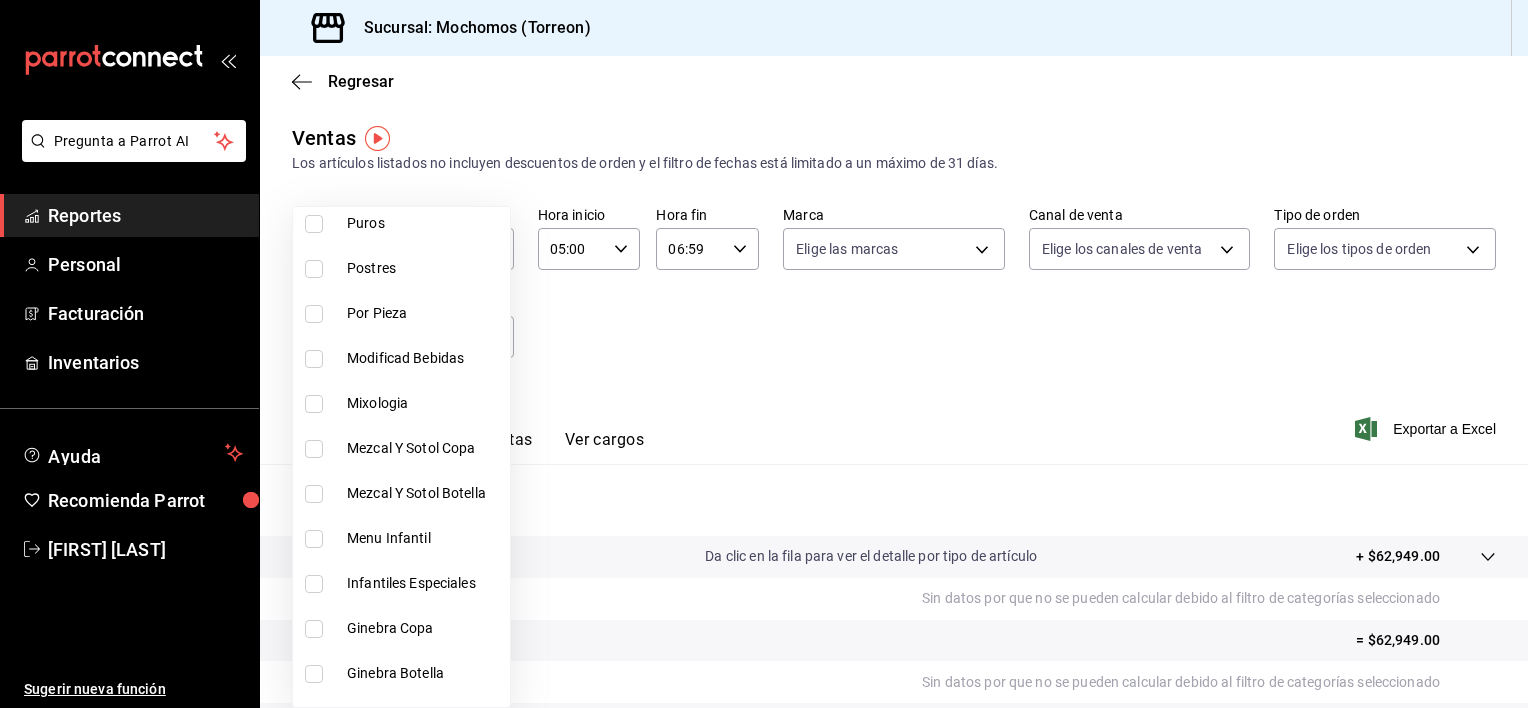 click on "Mixologia" at bounding box center [424, 403] 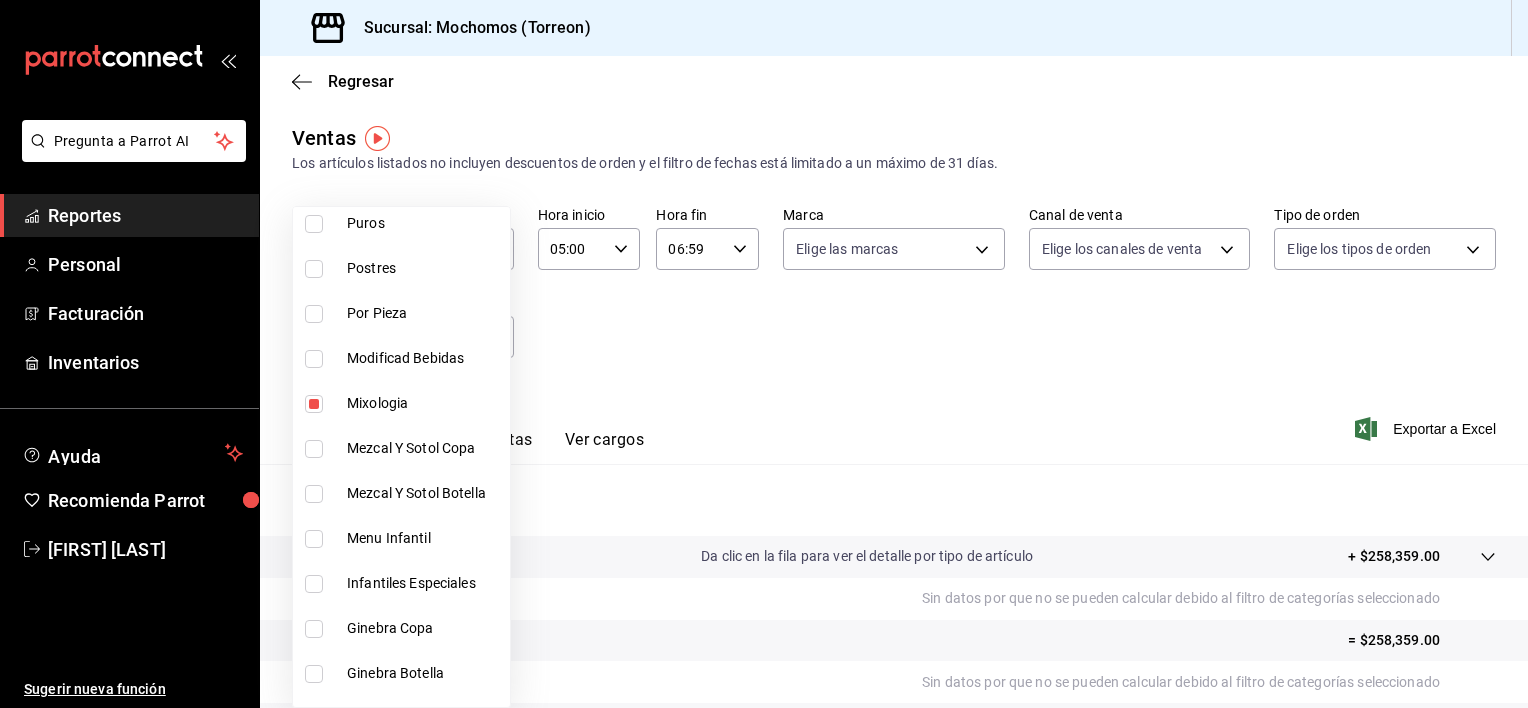 click at bounding box center [764, 354] 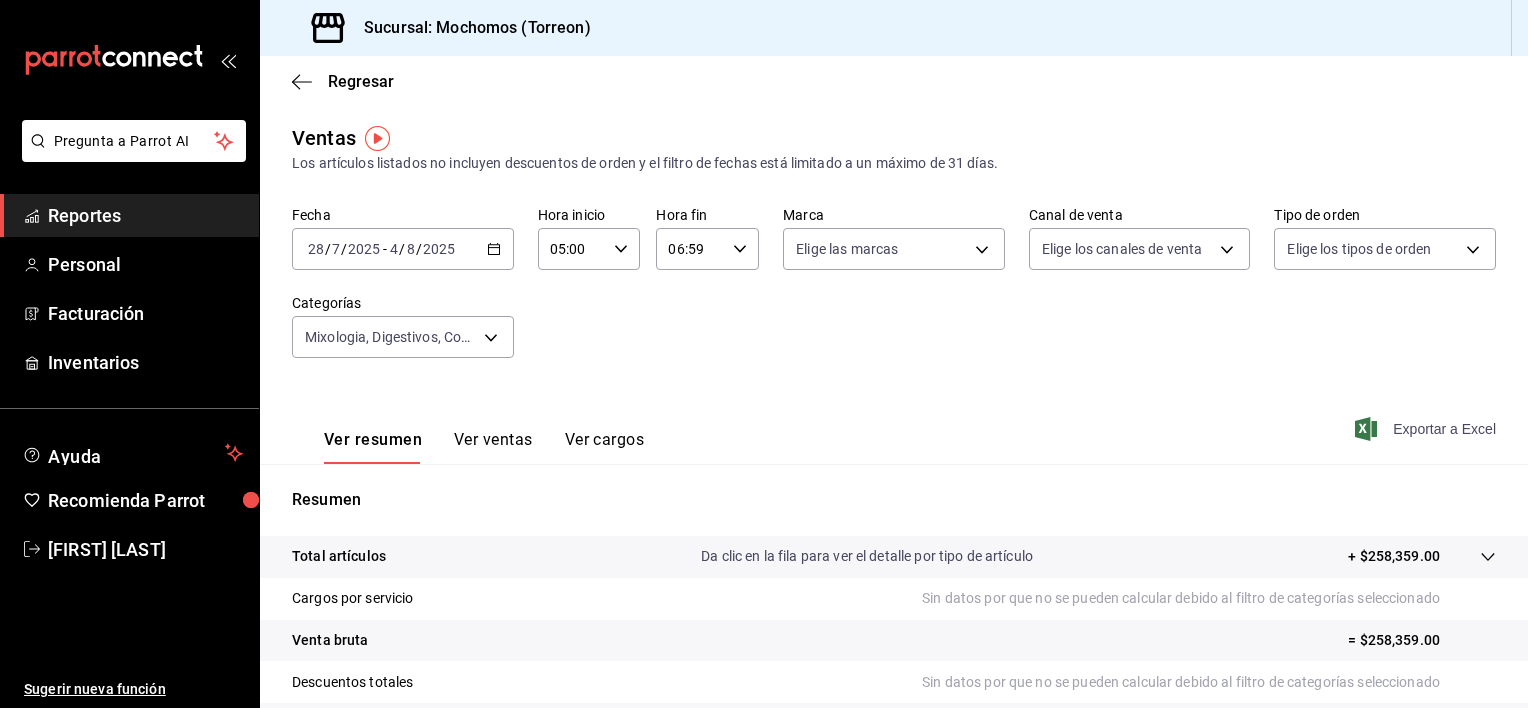 click on "Exportar a Excel" at bounding box center (1427, 429) 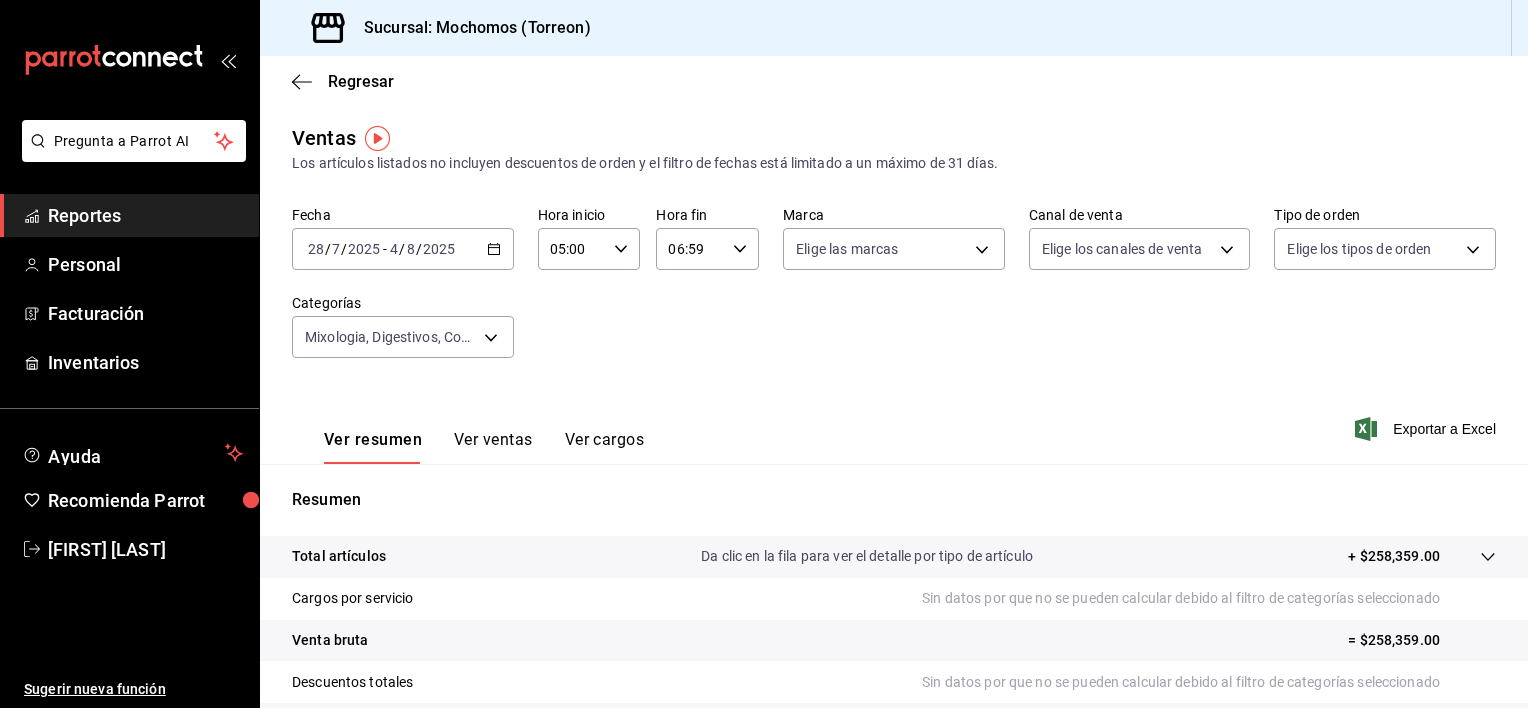 click on "Ver resumen Ver ventas Ver cargos Exportar a Excel" at bounding box center (894, 423) 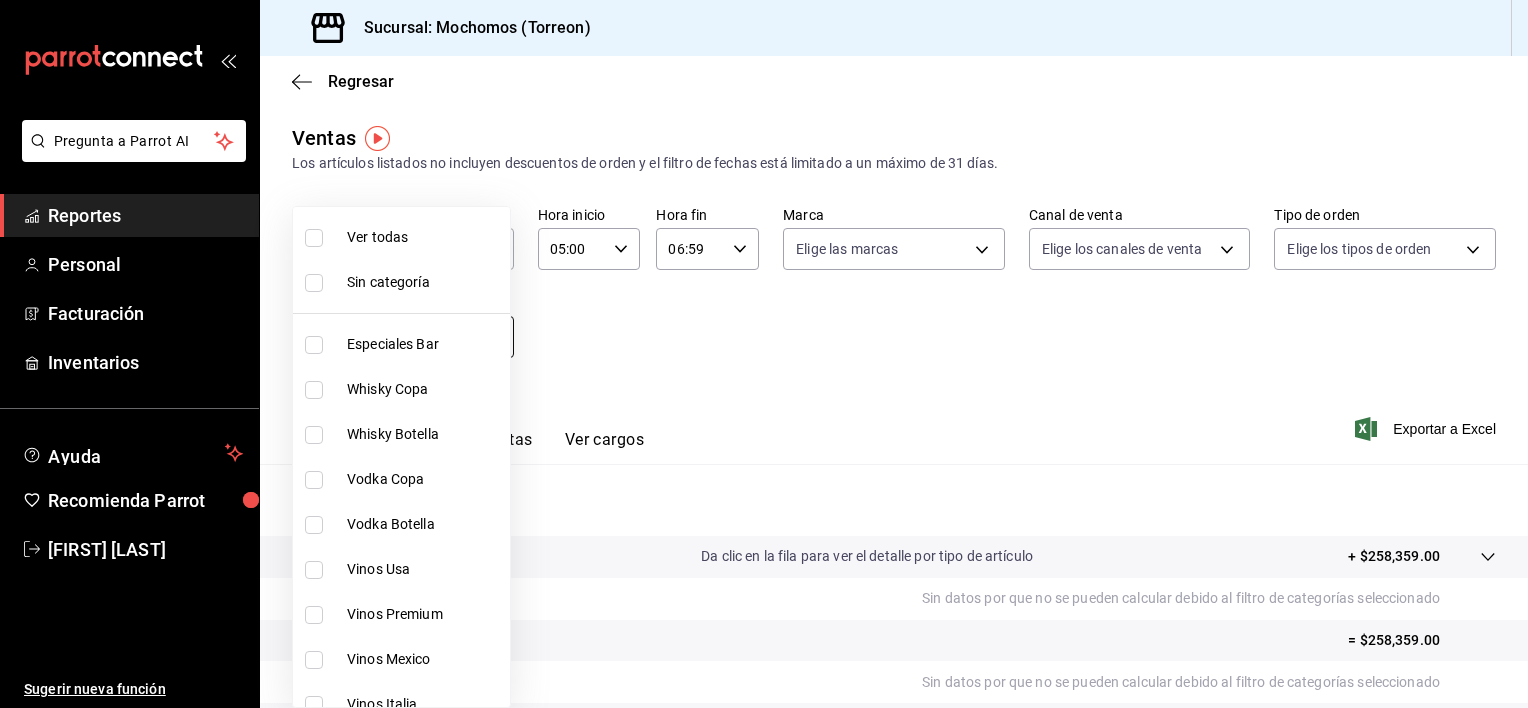 click on "Pregunta a Parrot AI Reportes   Personal   Facturación   Inventarios   Ayuda Recomienda Parrot   [FIRST] [LAST]   Sugerir nueva función   Sucursal: Mochomos ([CITY]) Regresar Ventas Los artículos listados no incluyen descuentos de orden y el filtro de fechas está limitado a un máximo de 31 días. Fecha [DATE] [DATE] / [DATE] / [DATE] - [DATE] [DATE] / [DATE] / [DATE] Hora inicio [TIME] Hora inicio Hora fin [TIME] Hora fin Marca Elige las marcas Canal de venta Elige los canales de venta Tipo de orden Elige los tipos de orden Categorías Mixologia, Digestivos, Cocteles Sin Alcoho, Carajillos [UUID],[UUID],[UUID],[UUID] Ver resumen Ver ventas Ver cargos Exportar a Excel Resumen Total artículos Da clic en la fila para ver el detalle por tipo de artículo + $[NUMBER] Cargos por servicio  Sin datos por que no se pueden calcular debido al filtro de categorías seleccionado Venta bruta = $[NUMBER] Impuestos" at bounding box center [764, 354] 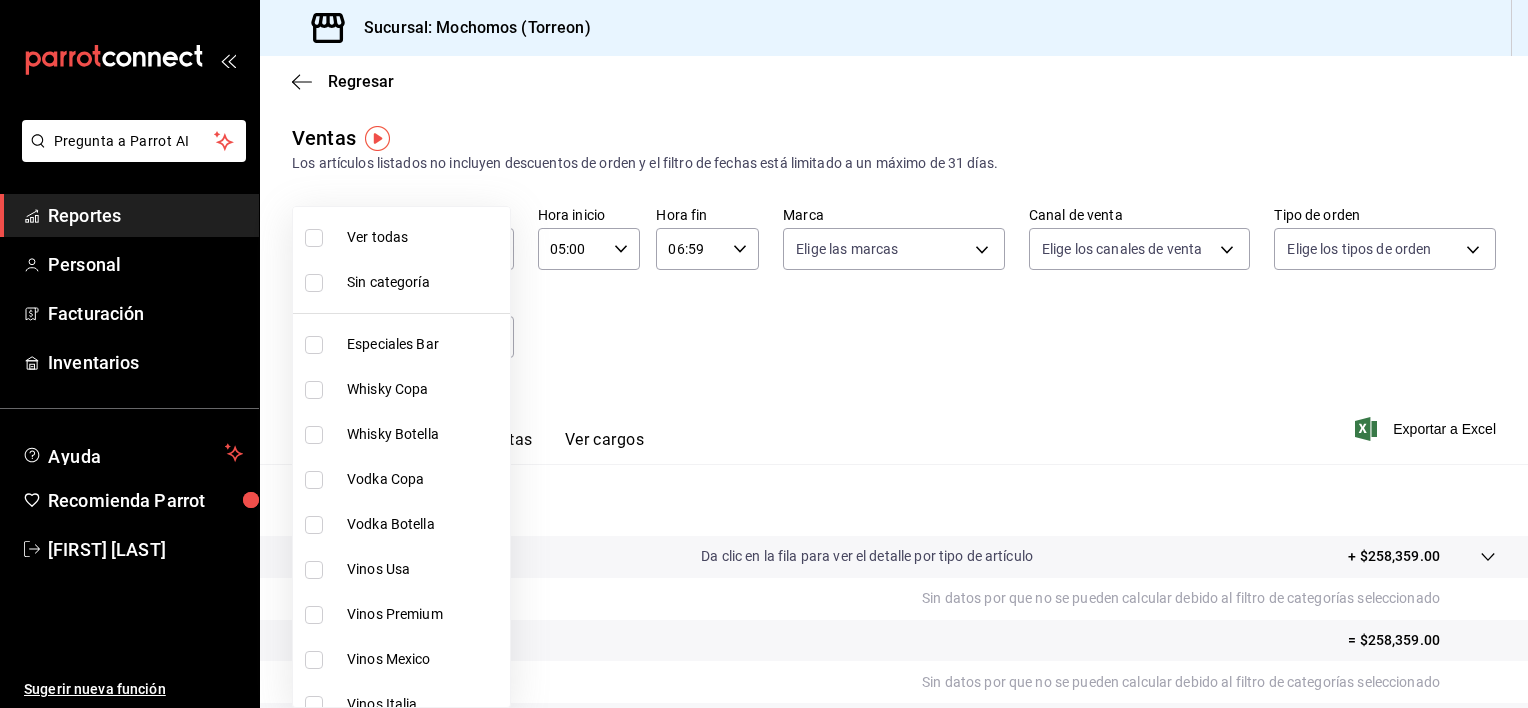 click on "Ver todas" at bounding box center [401, 237] 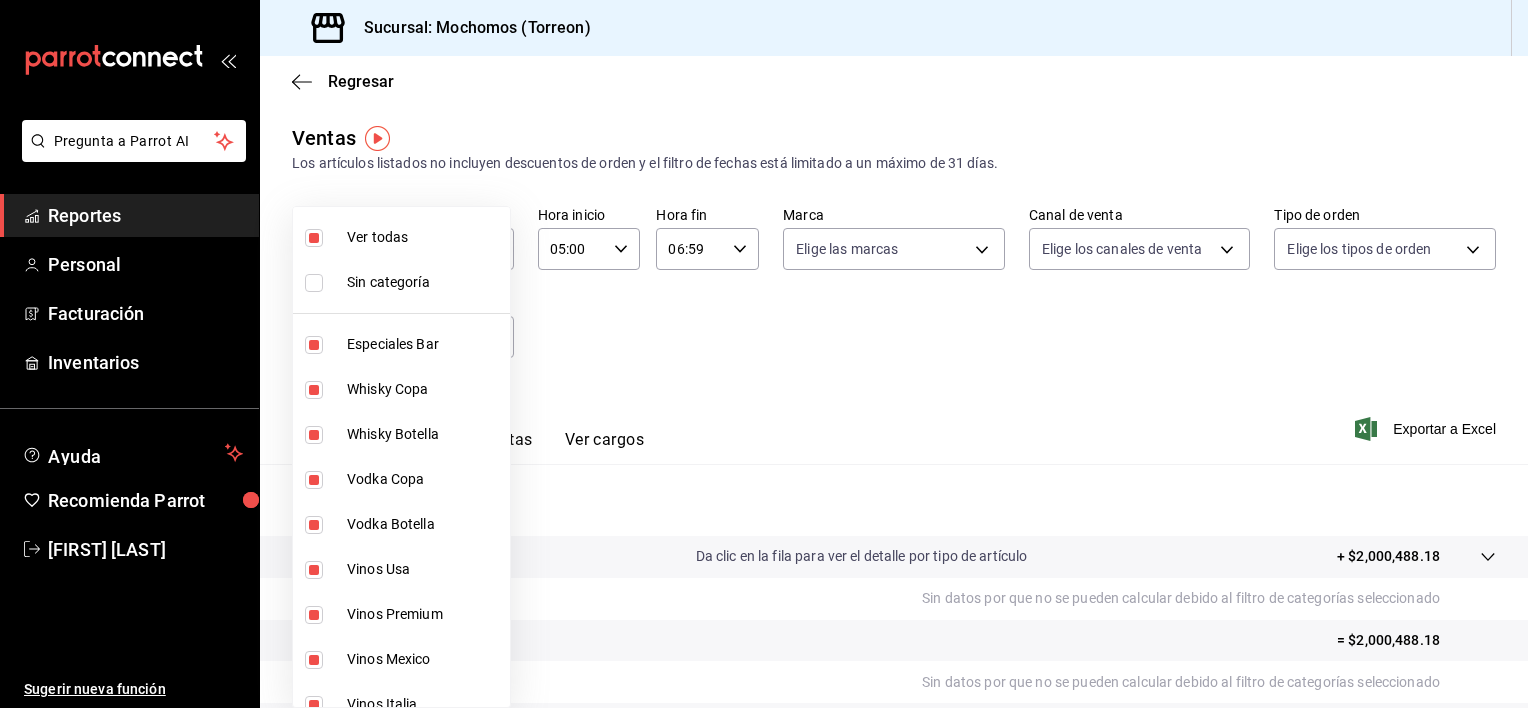 click at bounding box center (764, 354) 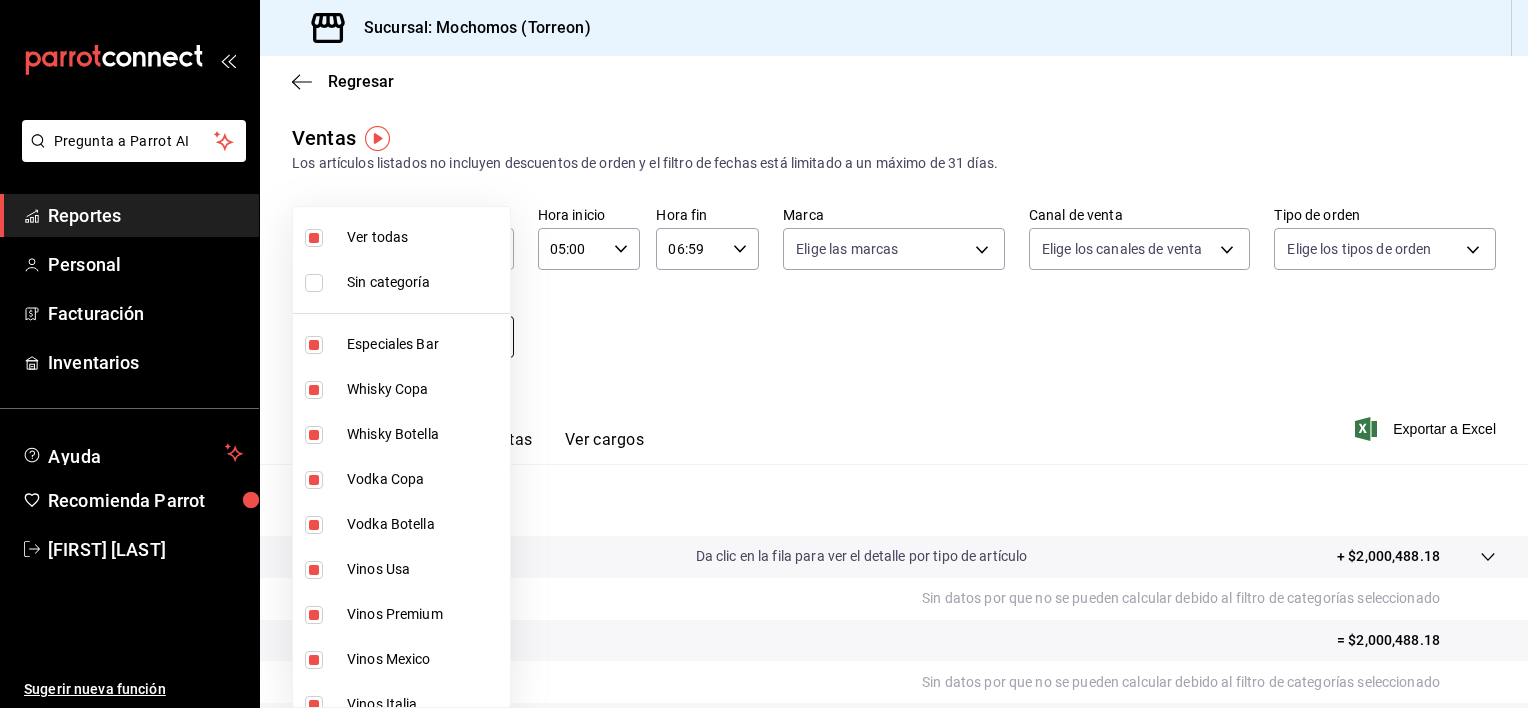click on "Pregunta a Parrot AI Reportes   Personal   Facturación   Inventarios   Ayuda Recomienda Parrot   [FIRST] [LAST]   Sugerir nueva función   Sucursal: Mochomos ([CITY]) Regresar Ventas Los artículos listados no incluyen descuentos de orden y el filtro de fechas está limitado a un máximo de 31 días. Fecha [DATE] [DATE] / [DATE] / [DATE] - [DATE] [DATE] / [DATE] / [DATE] Hora inicio [TIME] Hora inicio Hora fin [TIME] Hora fin Marca Elige las marcas Canal de venta Elige los canales de venta Tipo de orden Elige los tipos de orden Categorías Ver todas Ver resumen Ver ventas Ver cargos Exportar a Excel Resumen Total artículos Da clic en la fila para ver el detalle por tipo de artículo + $[NUMBER] Cargos por servicio  Sin datos por que no se pueden calcular debido al filtro de categorías seleccionado Venta bruta = $[NUMBER] Descuentos totales  Sin datos por que no se pueden calcular debido al filtro de categorías seleccionado Certificados de regalo Venta total = $[NUMBER] Impuestos - $[NUMBER] Venta neta Reportes" at bounding box center [764, 354] 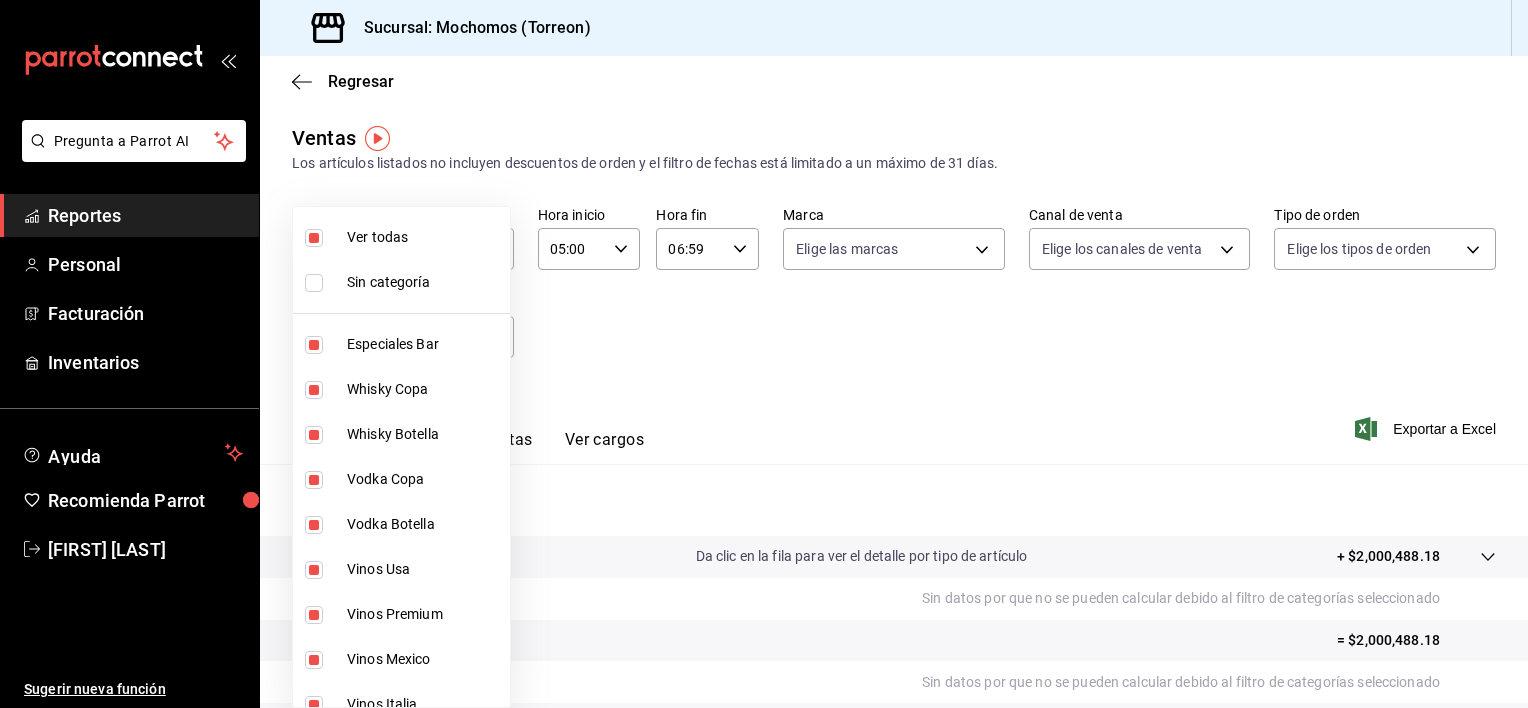 click at bounding box center (314, 283) 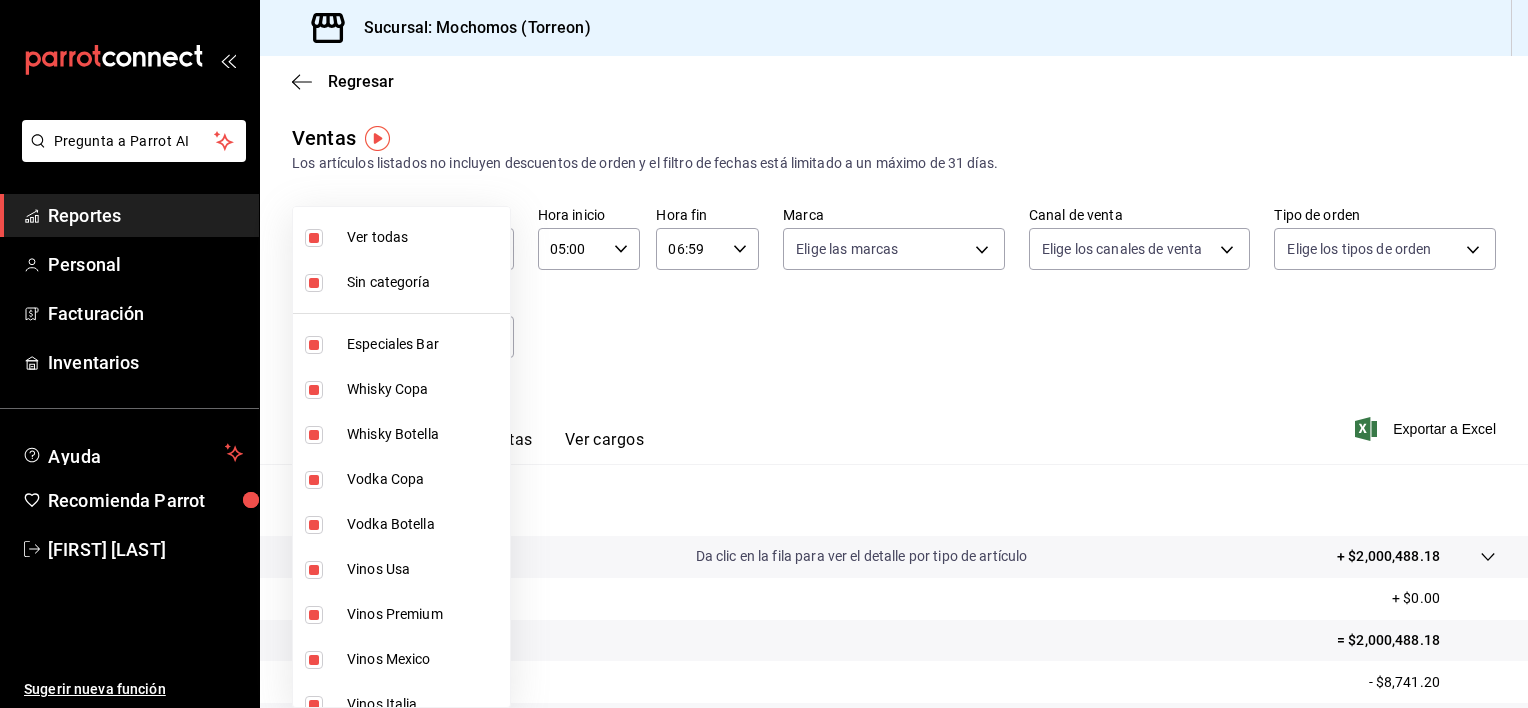 click at bounding box center [314, 283] 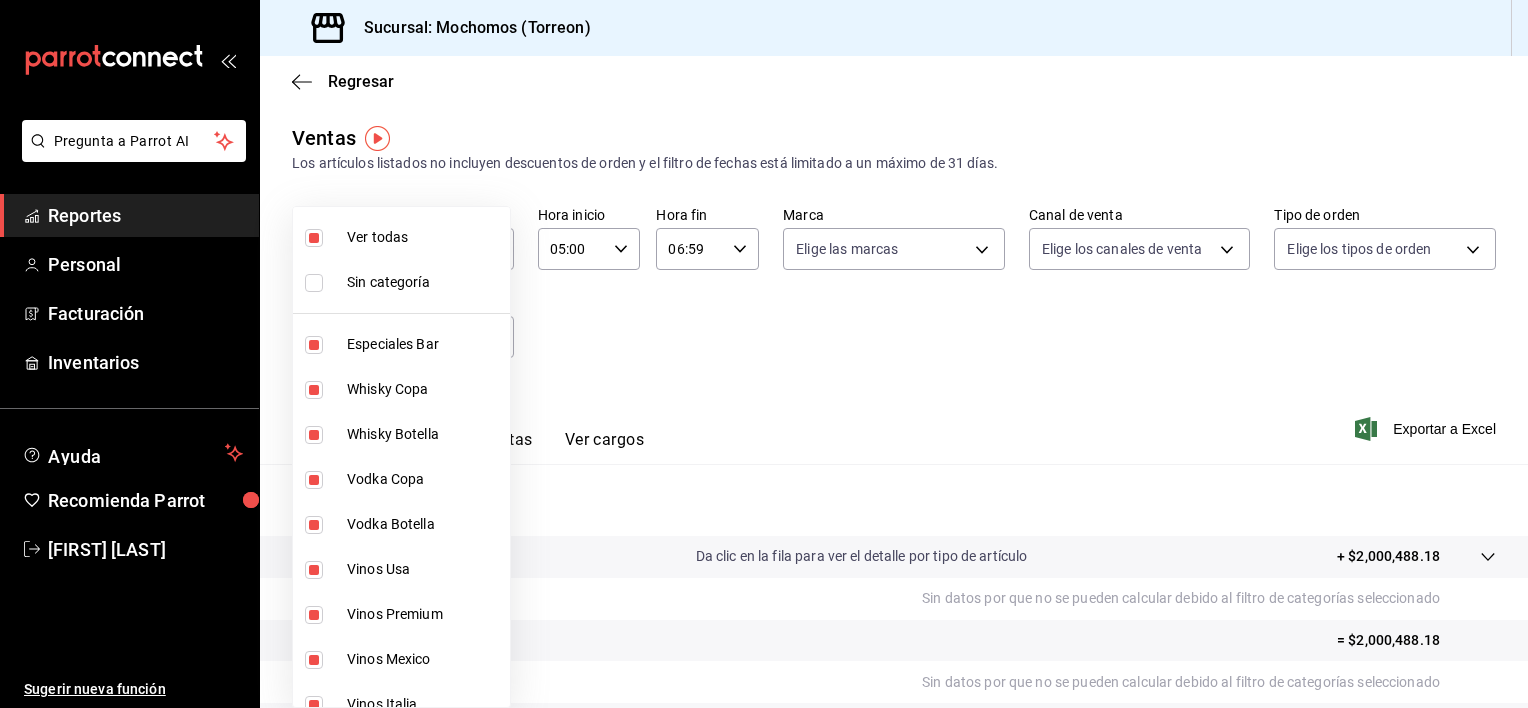 click at bounding box center [764, 354] 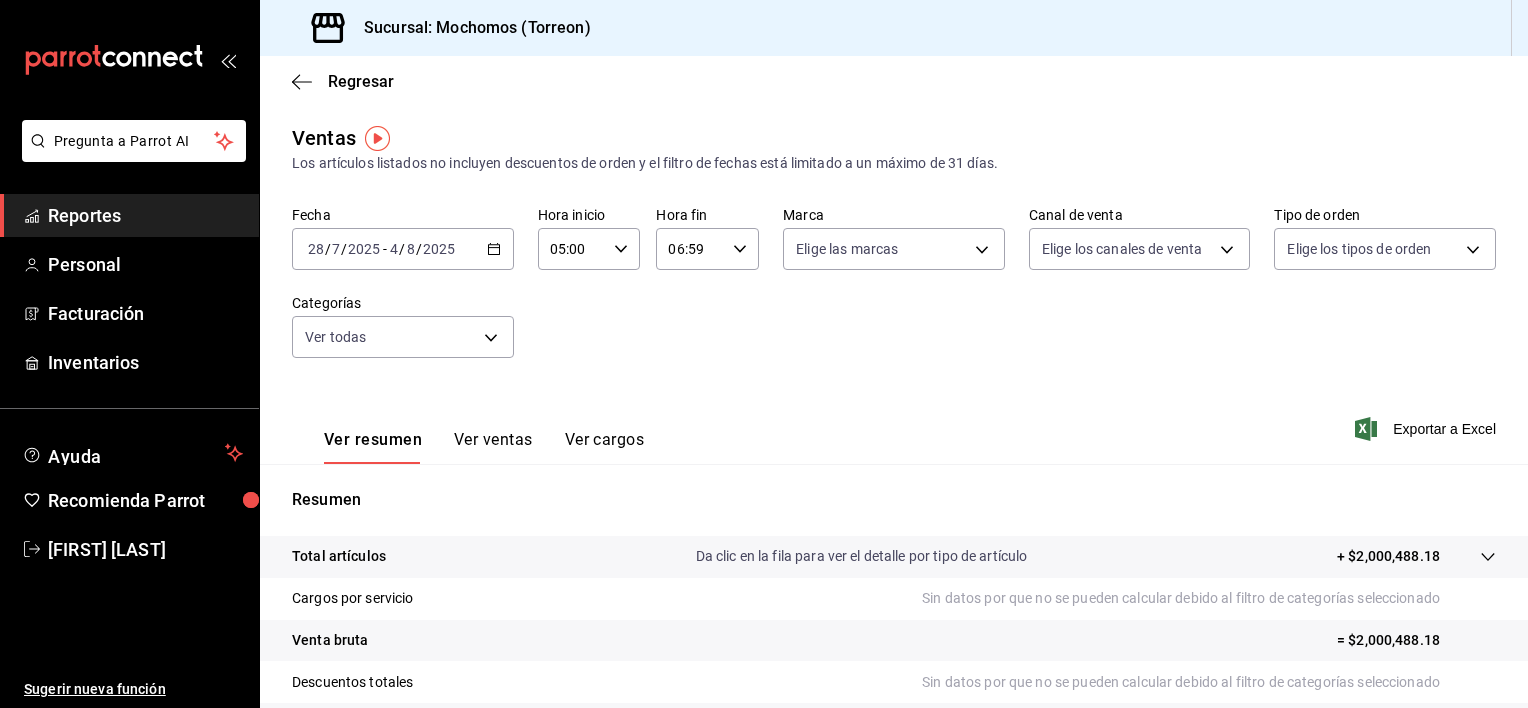 click on "Reportes" at bounding box center (129, 215) 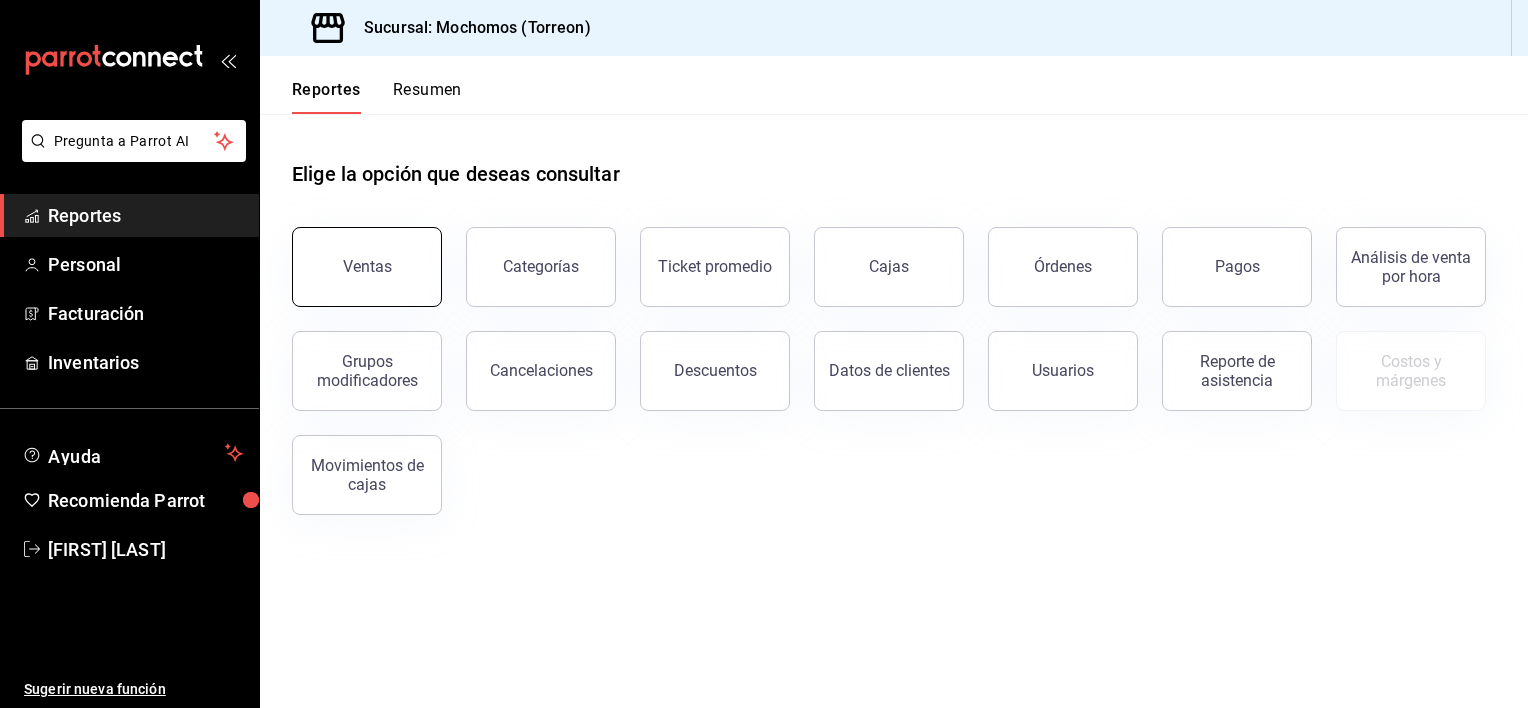 click on "Ventas" at bounding box center [367, 267] 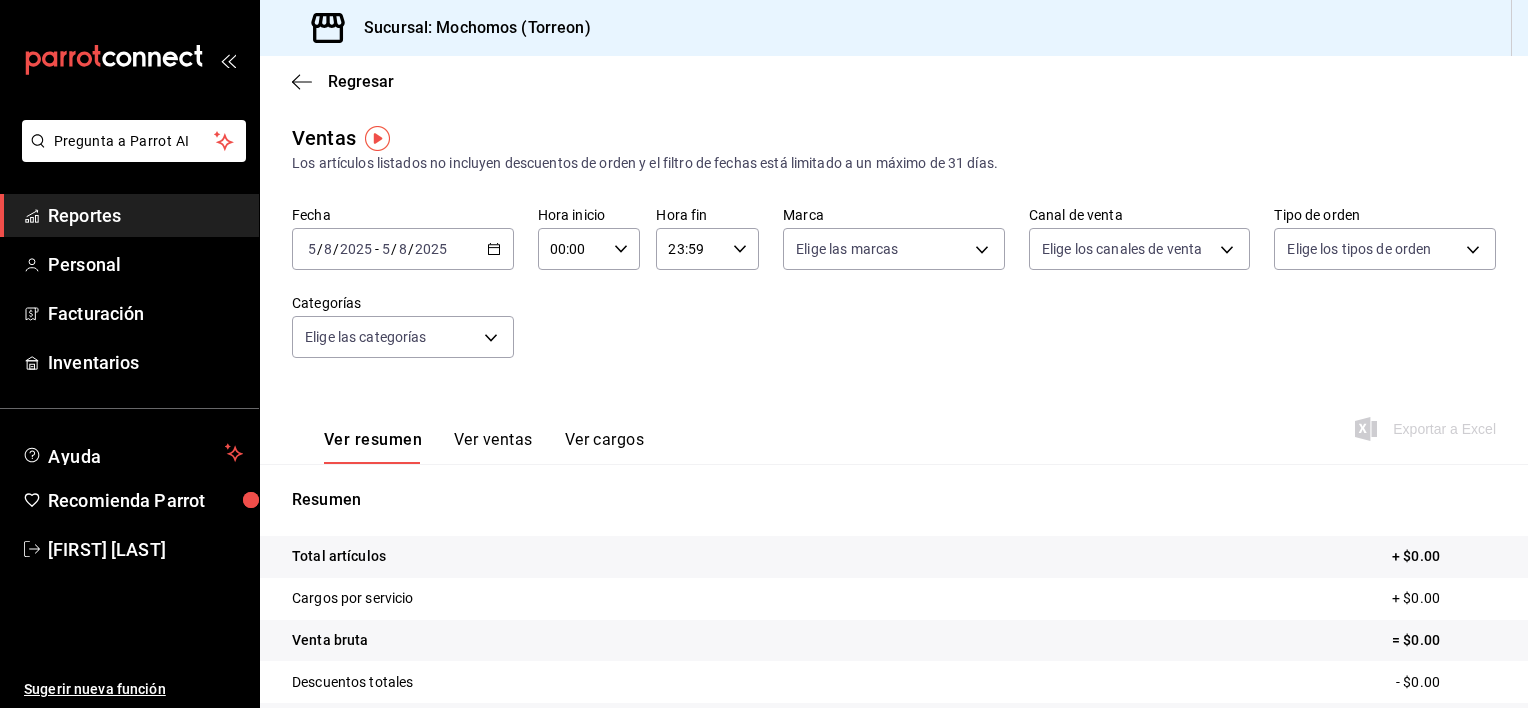 click 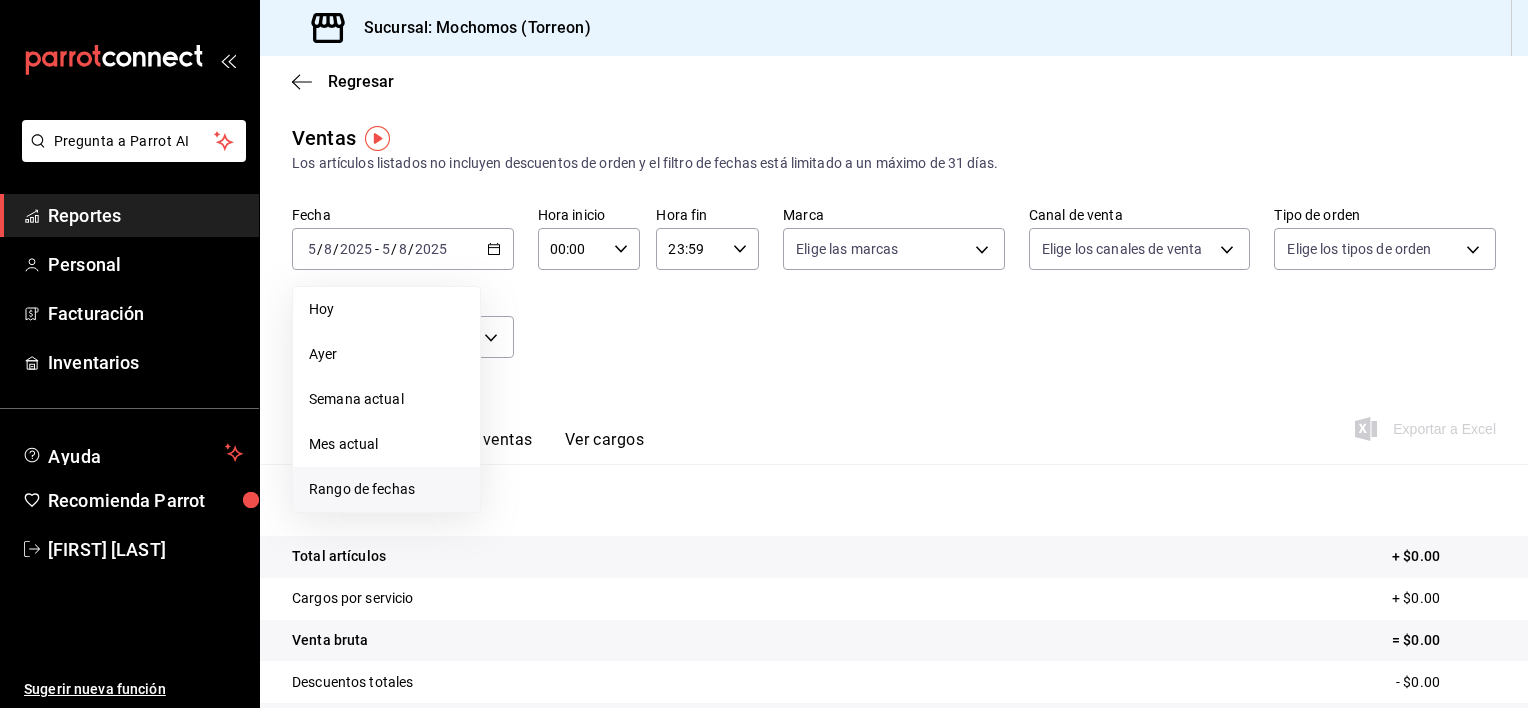 click on "Rango de fechas" at bounding box center (386, 489) 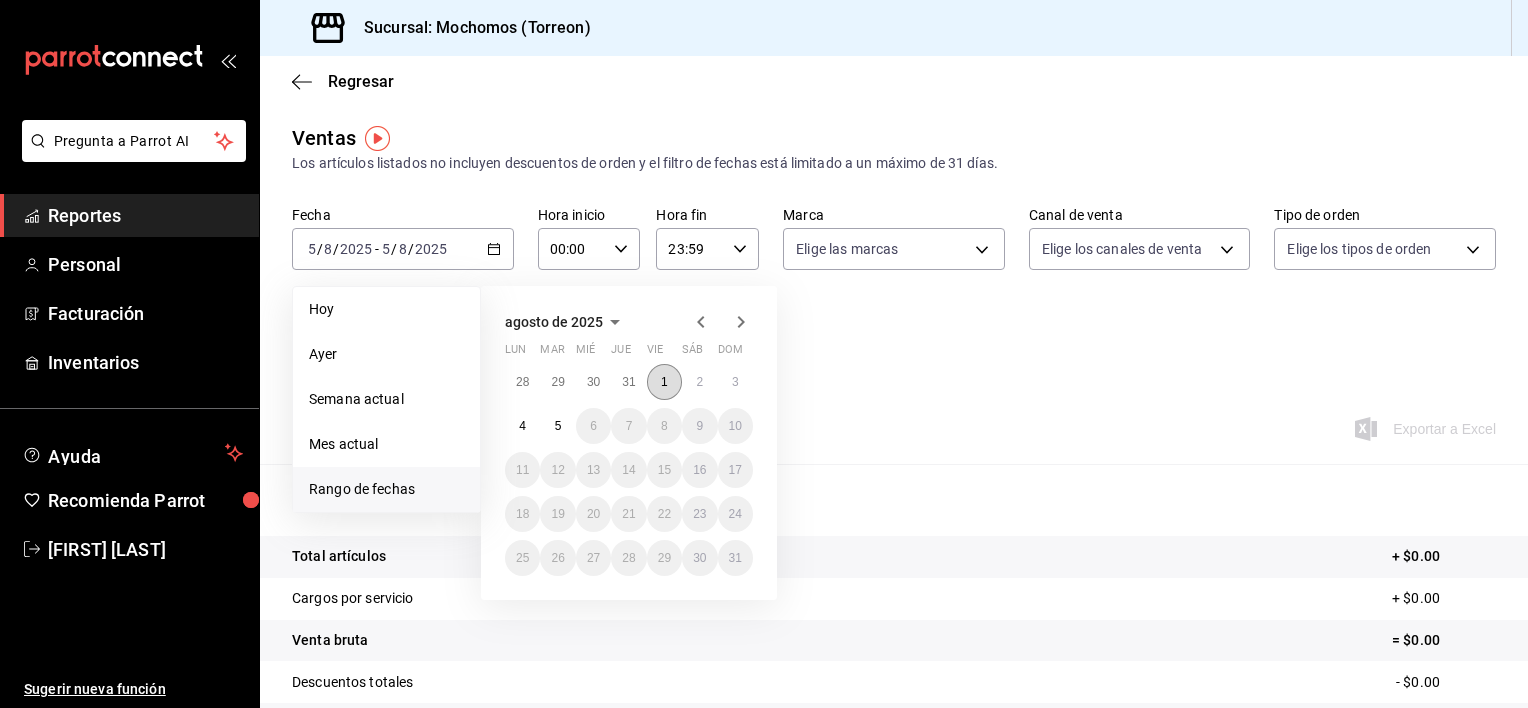 click on "1" at bounding box center (664, 382) 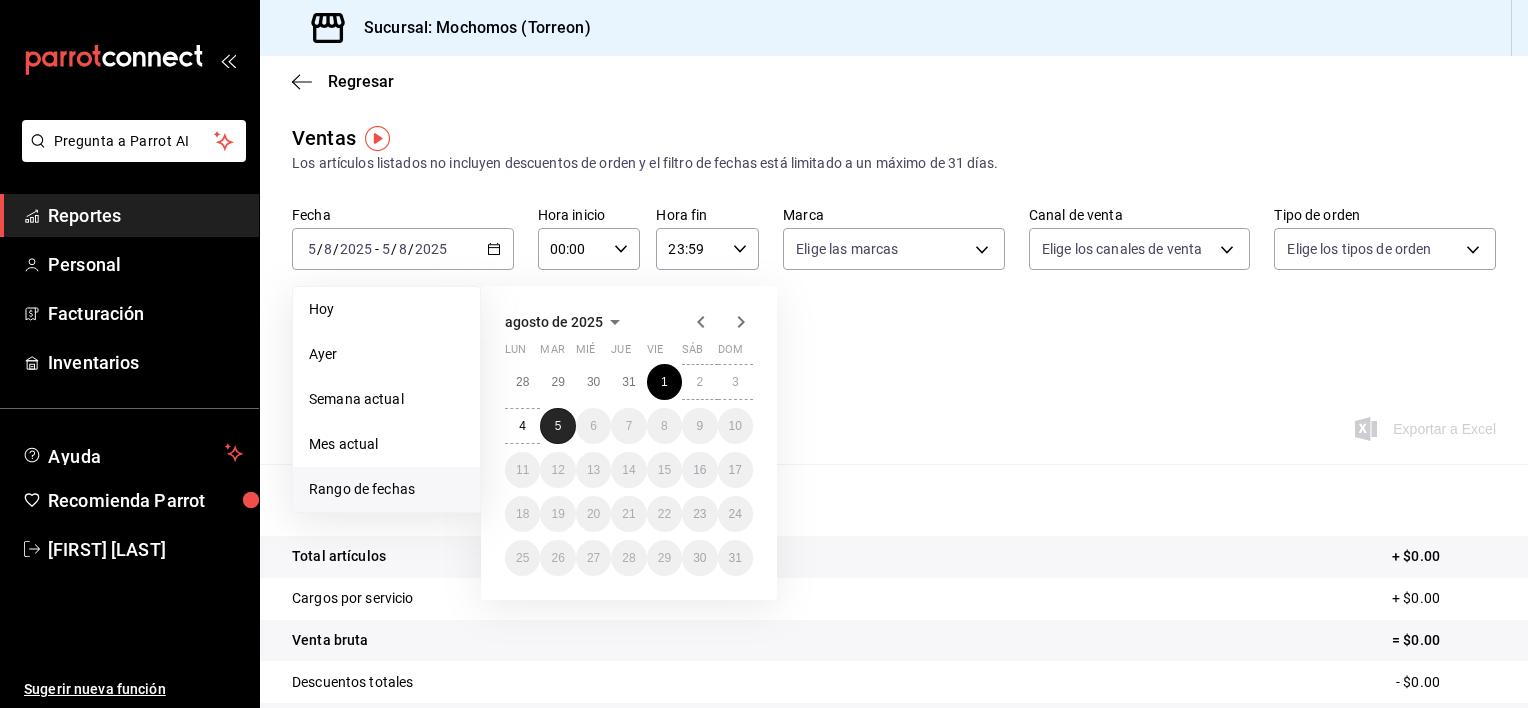 click on "5" at bounding box center [557, 426] 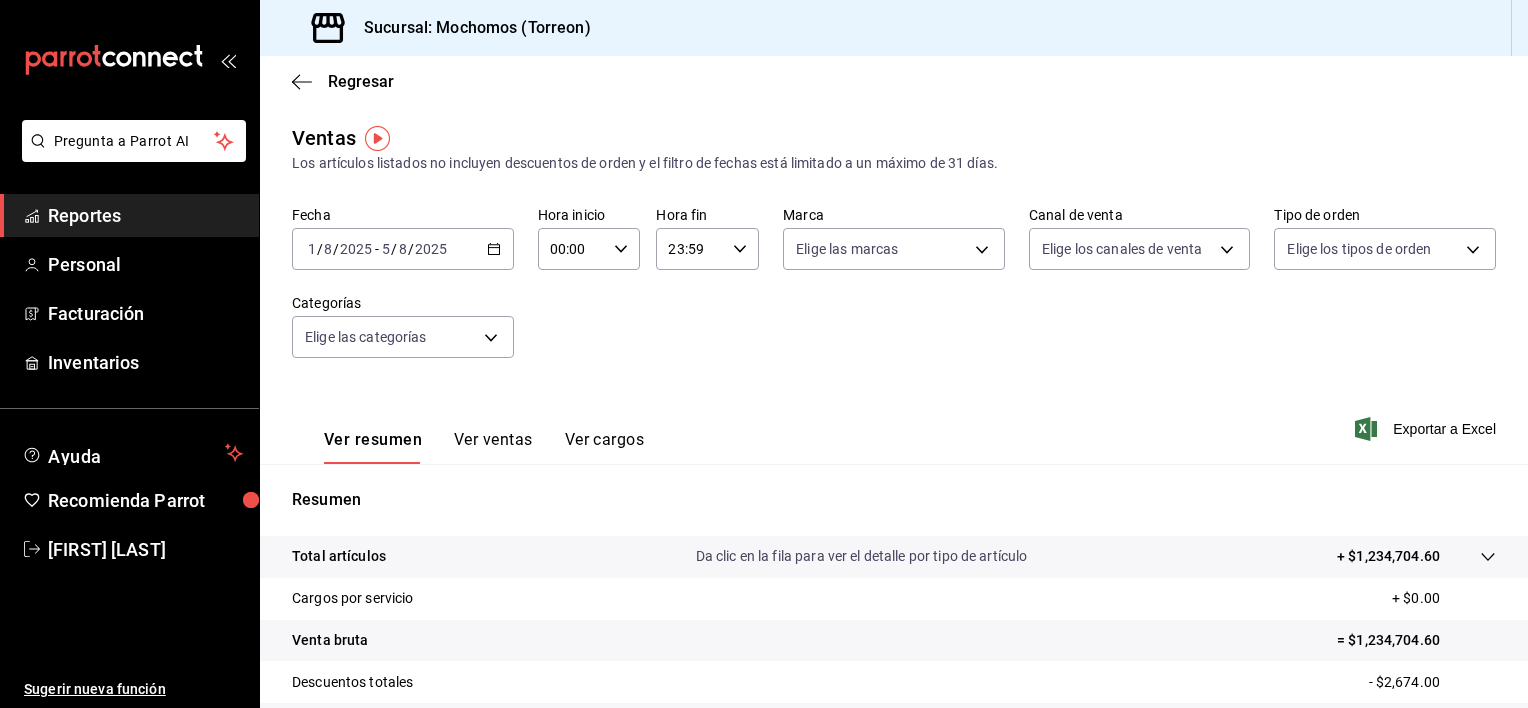 click on "00:00 Hora inicio" at bounding box center [589, 249] 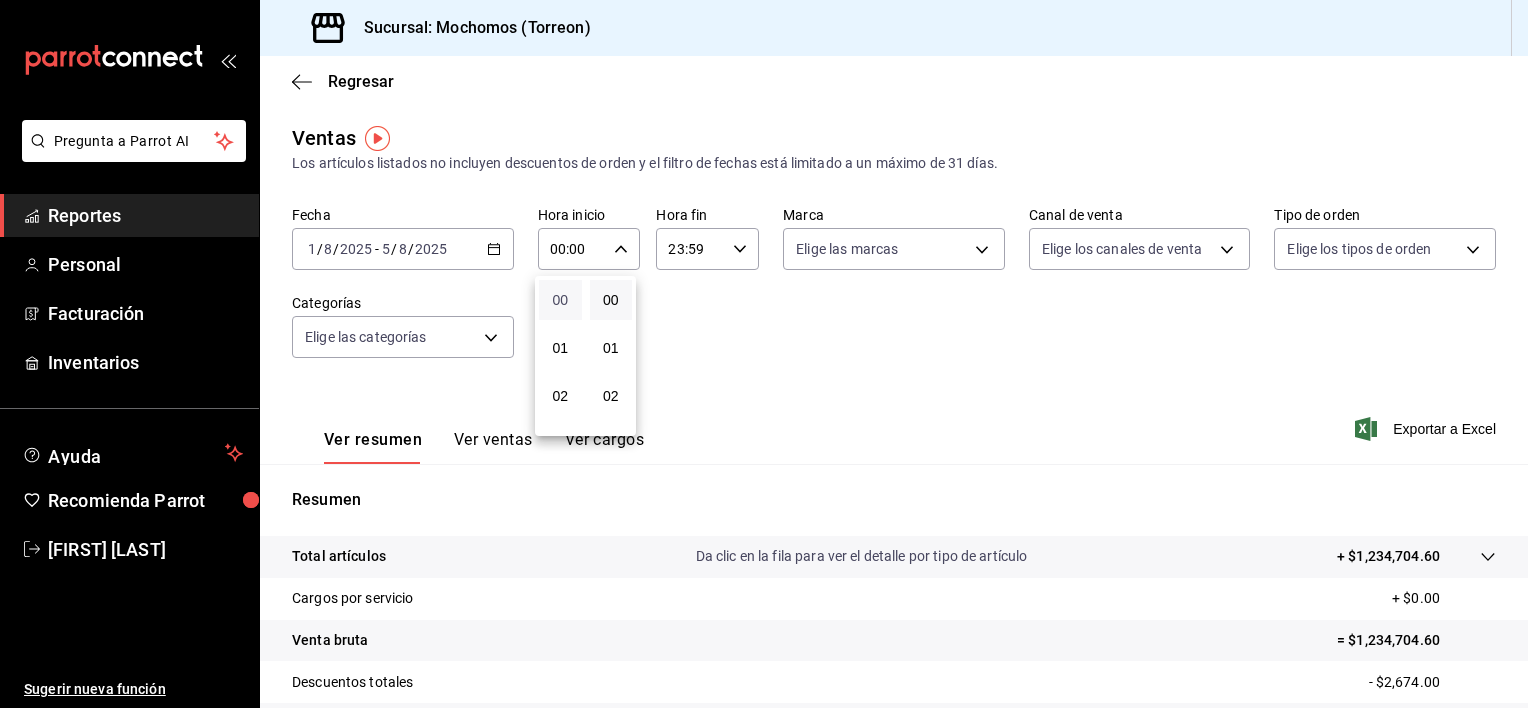 click on "00" at bounding box center [560, 300] 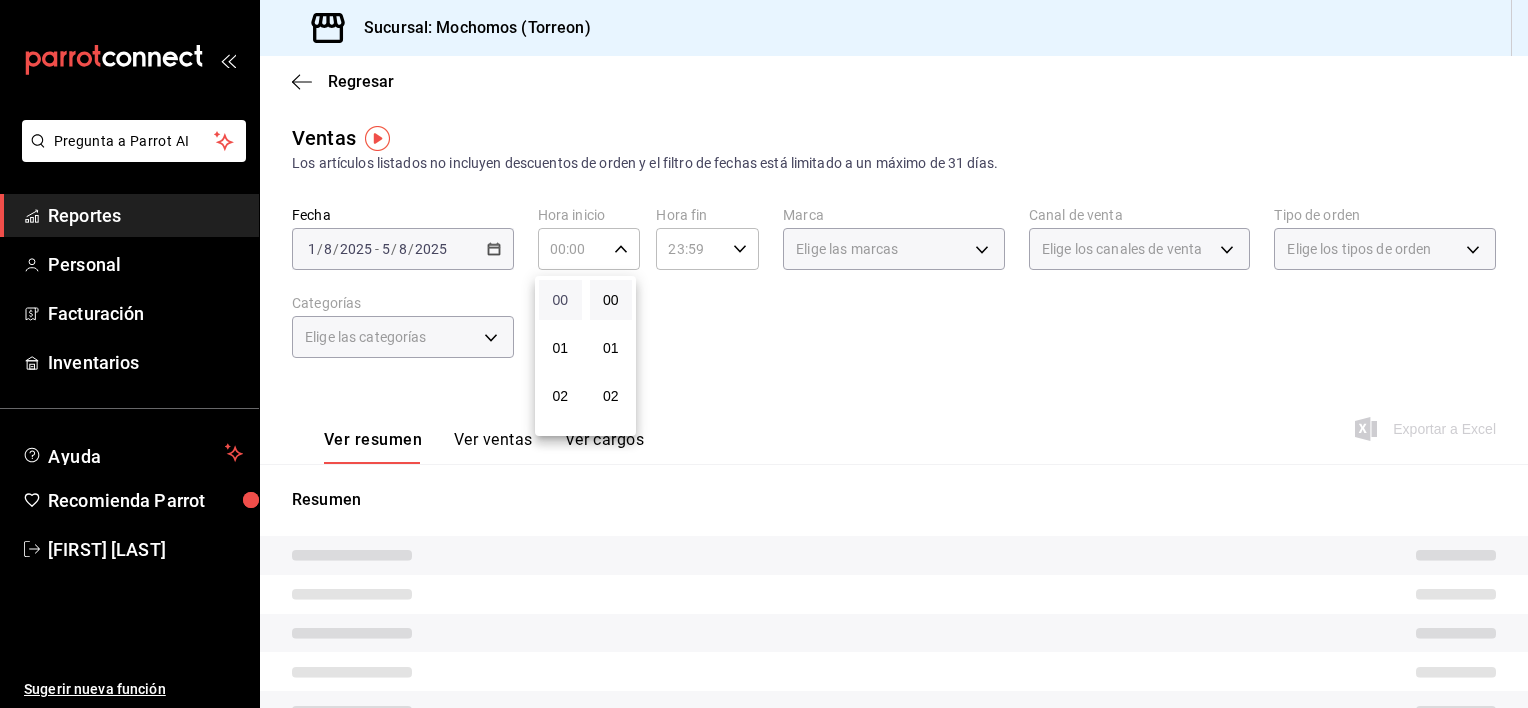 type 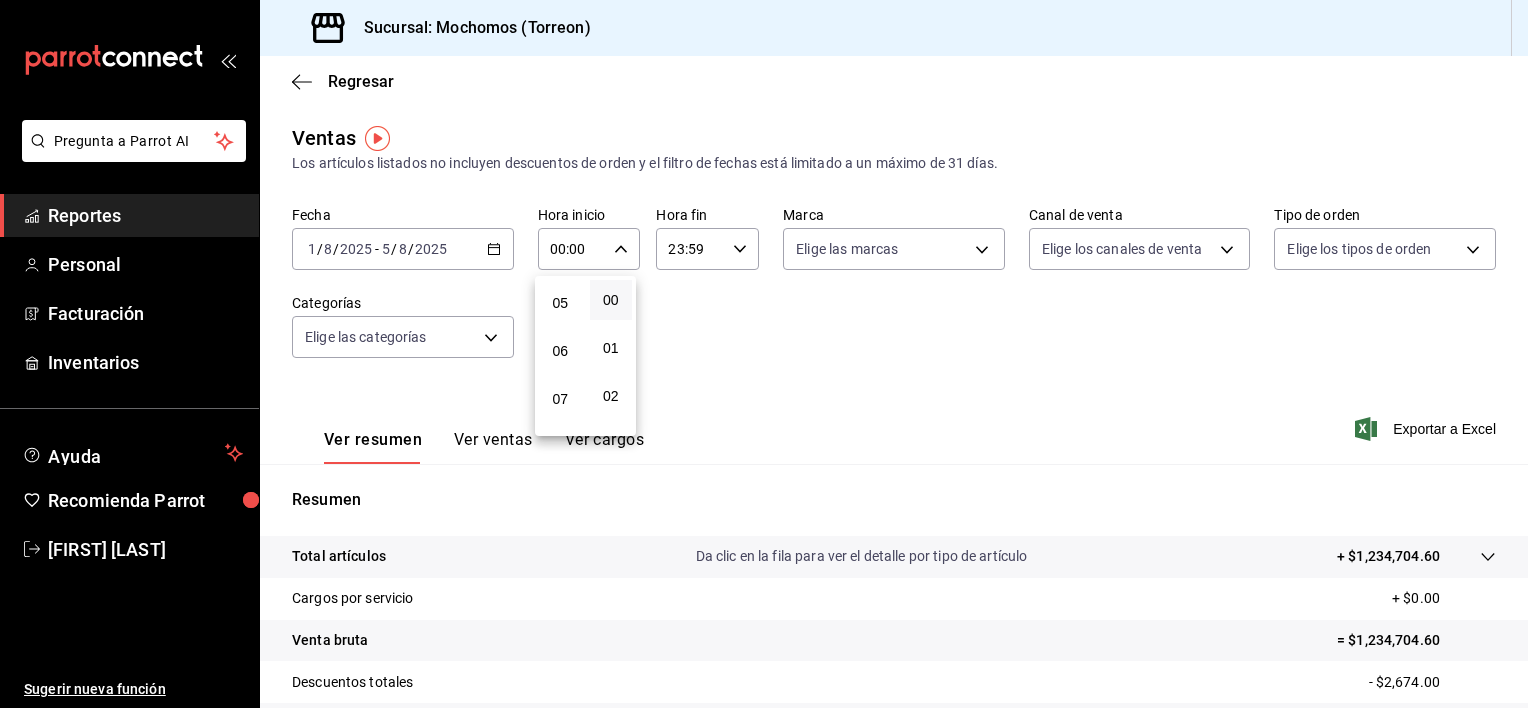 scroll, scrollTop: 240, scrollLeft: 0, axis: vertical 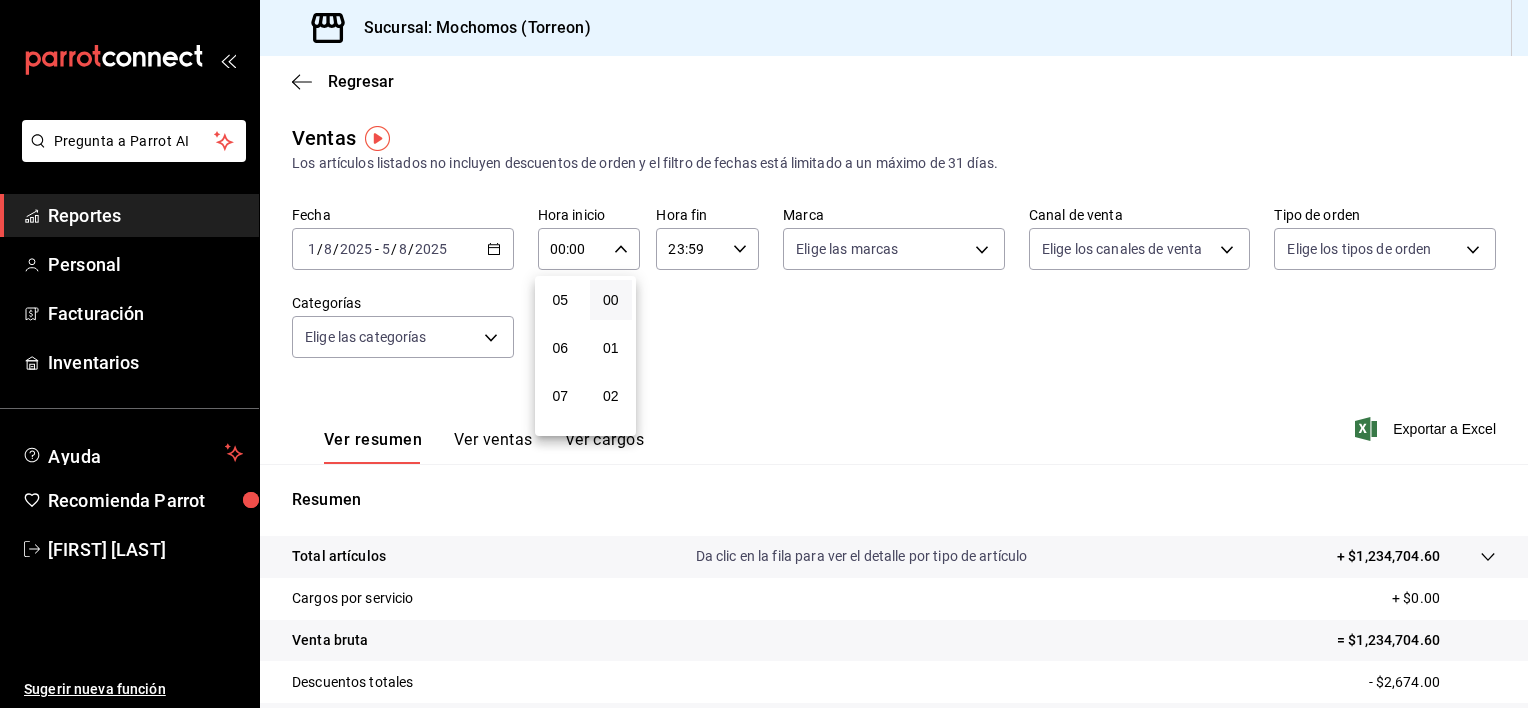 click on "05" at bounding box center [560, 300] 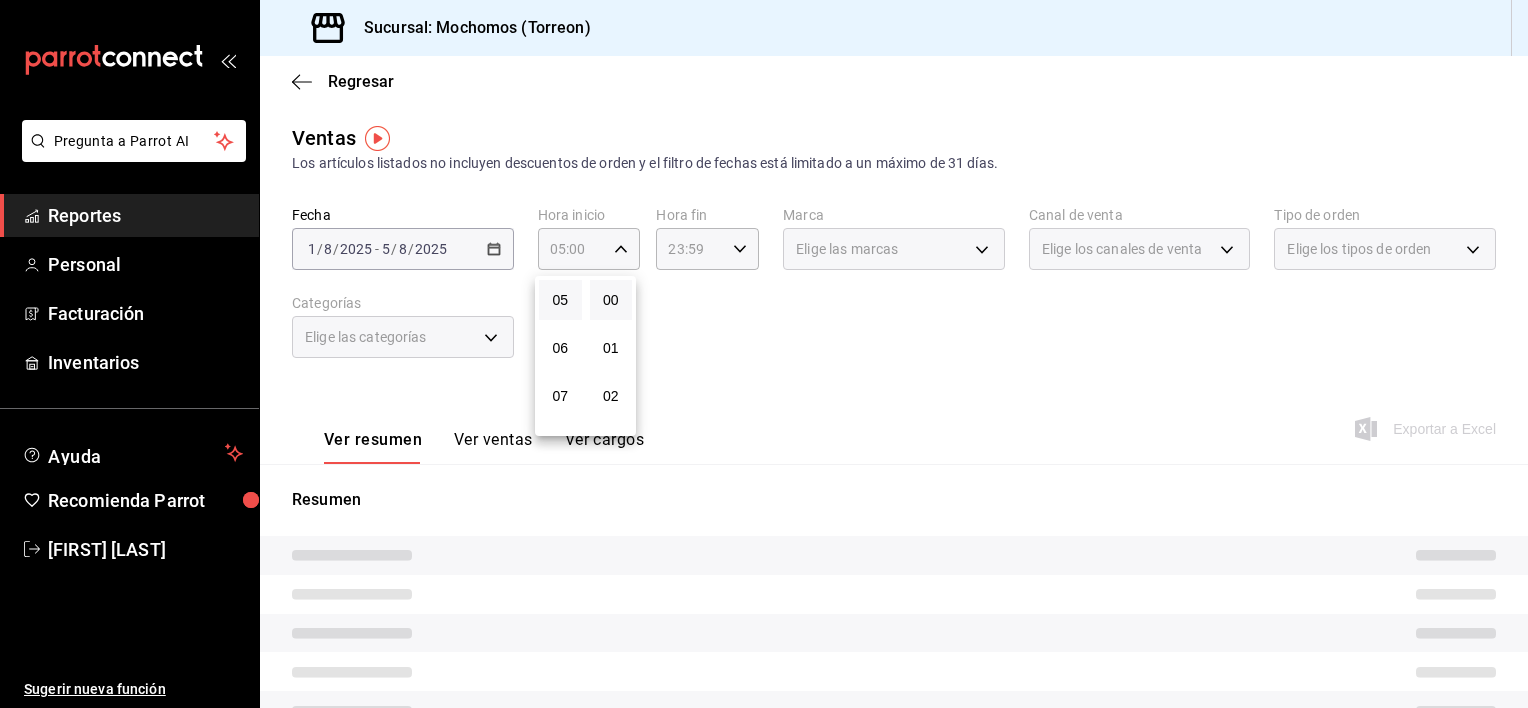 click on "05" at bounding box center [560, 300] 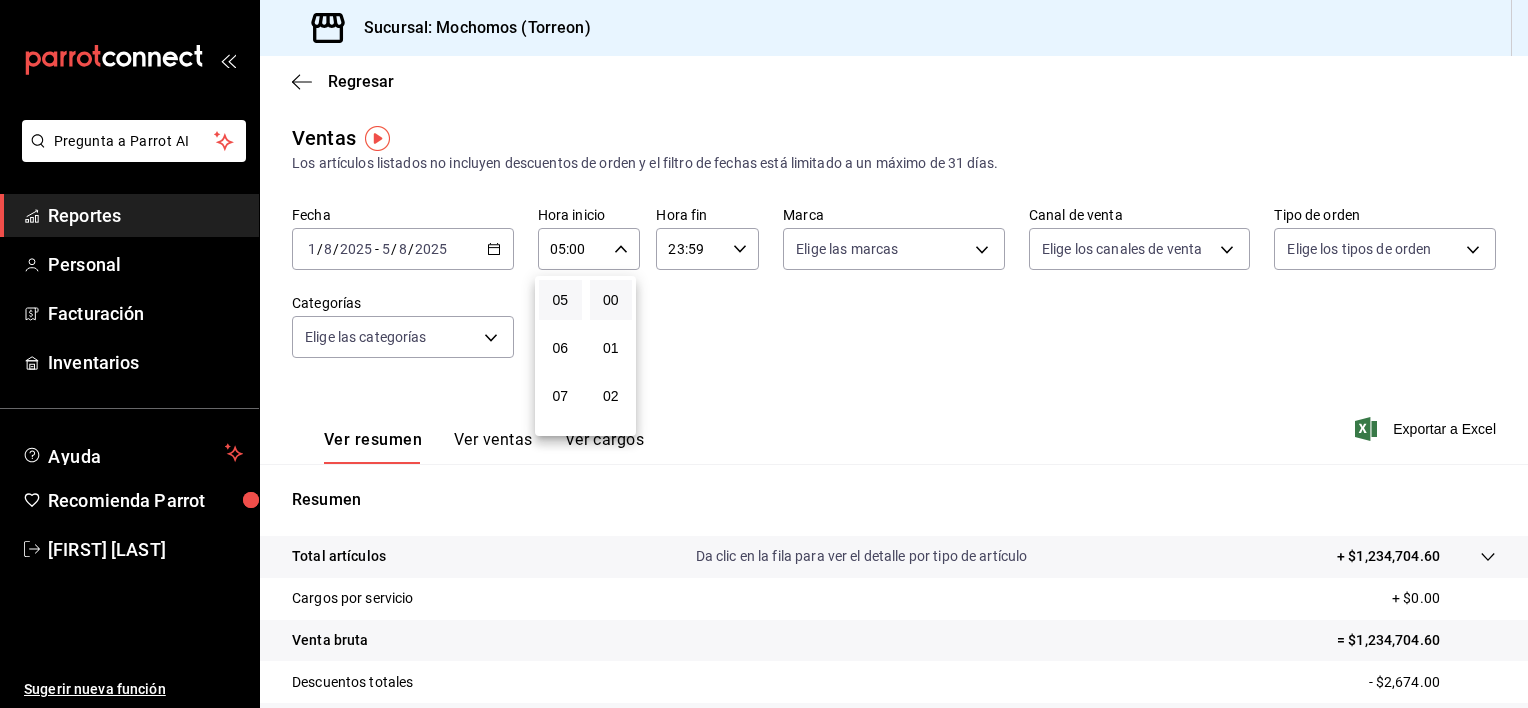 click at bounding box center [764, 354] 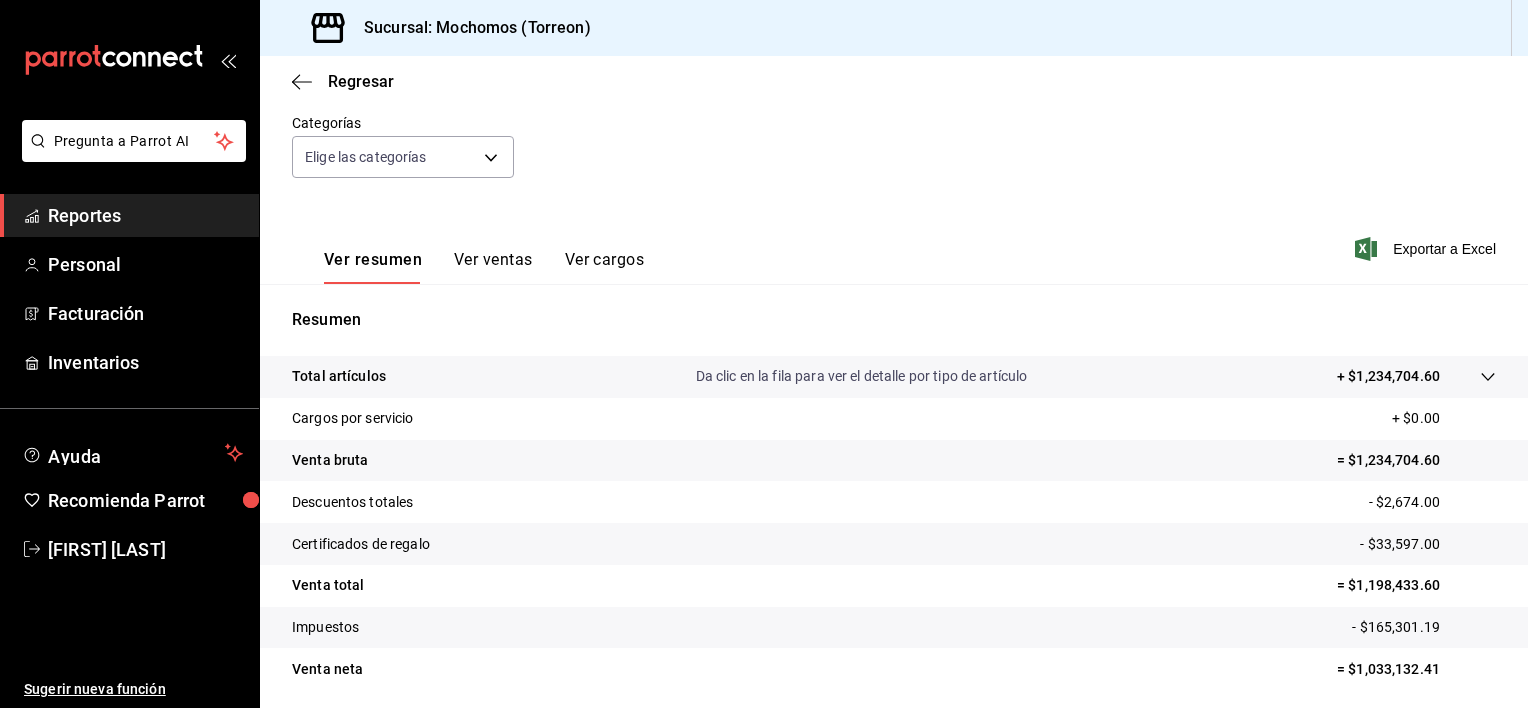 scroll, scrollTop: 180, scrollLeft: 0, axis: vertical 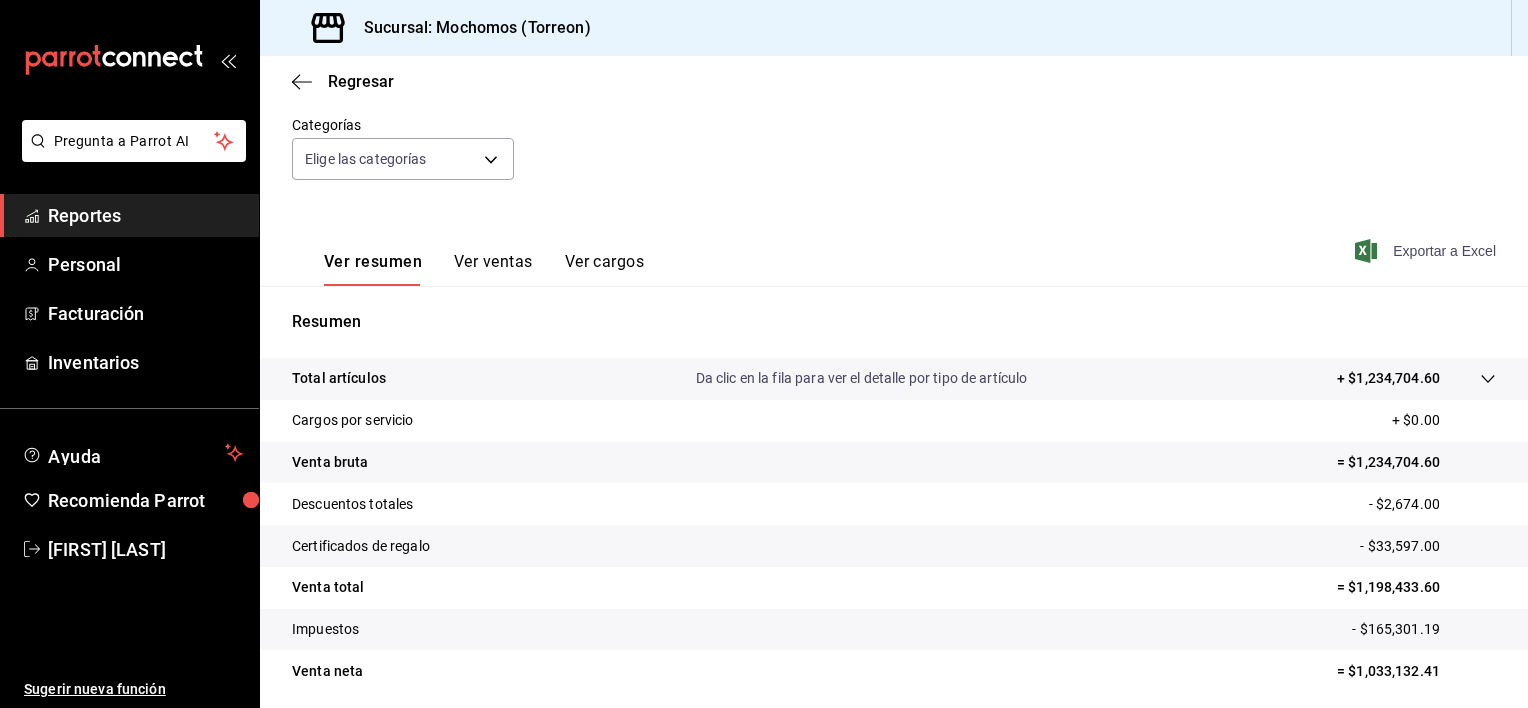 click on "Exportar a Excel" at bounding box center [1427, 251] 